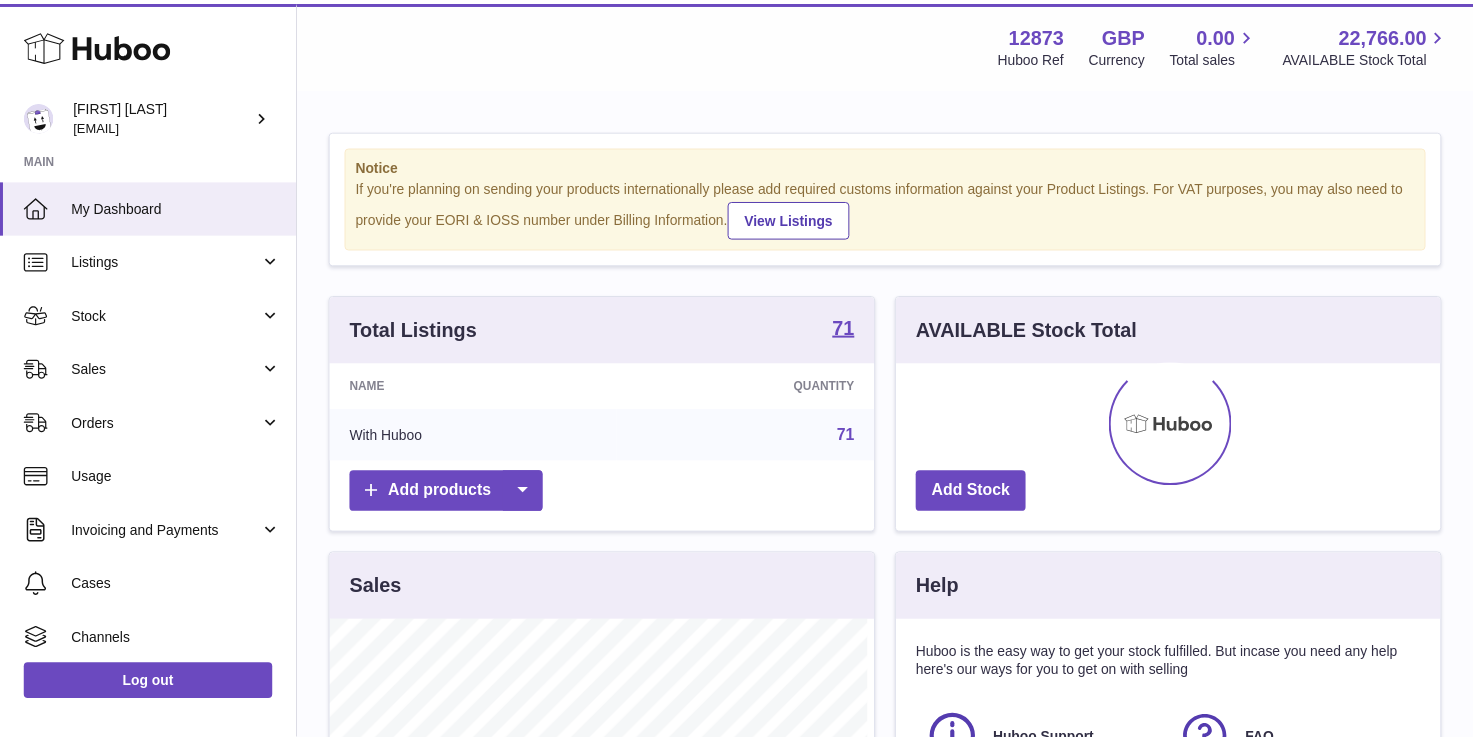 scroll, scrollTop: 0, scrollLeft: 0, axis: both 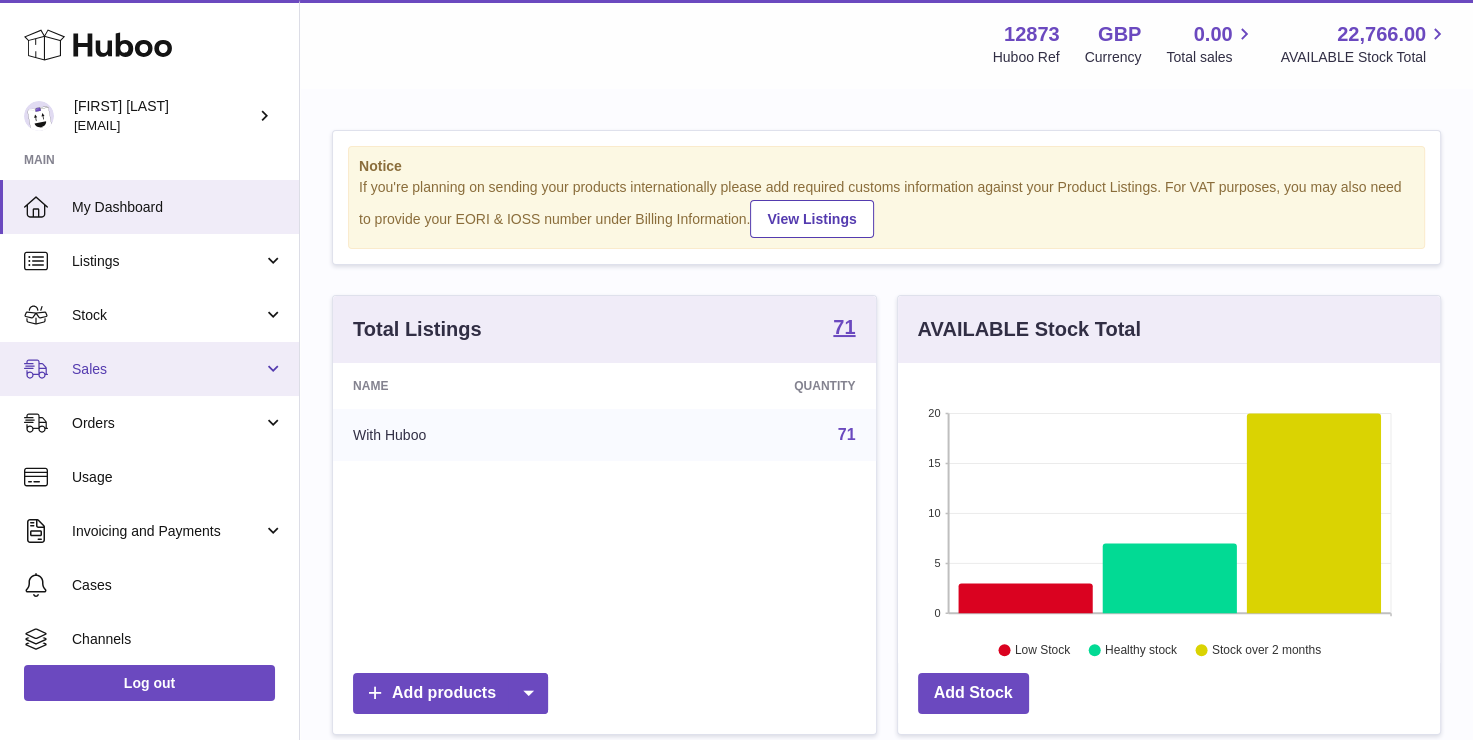 click on "Sales" at bounding box center [149, 369] 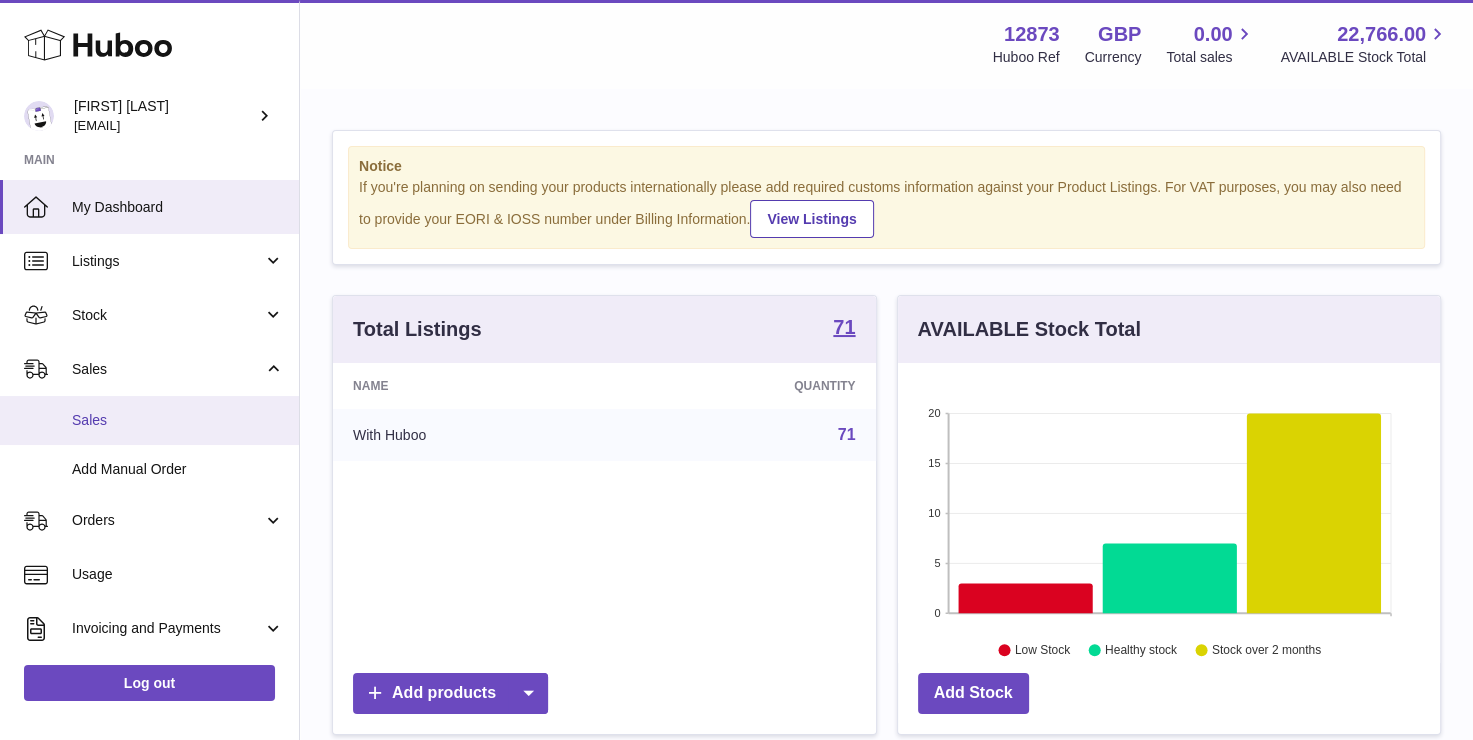 drag, startPoint x: 120, startPoint y: 424, endPoint x: 184, endPoint y: 403, distance: 67.357254 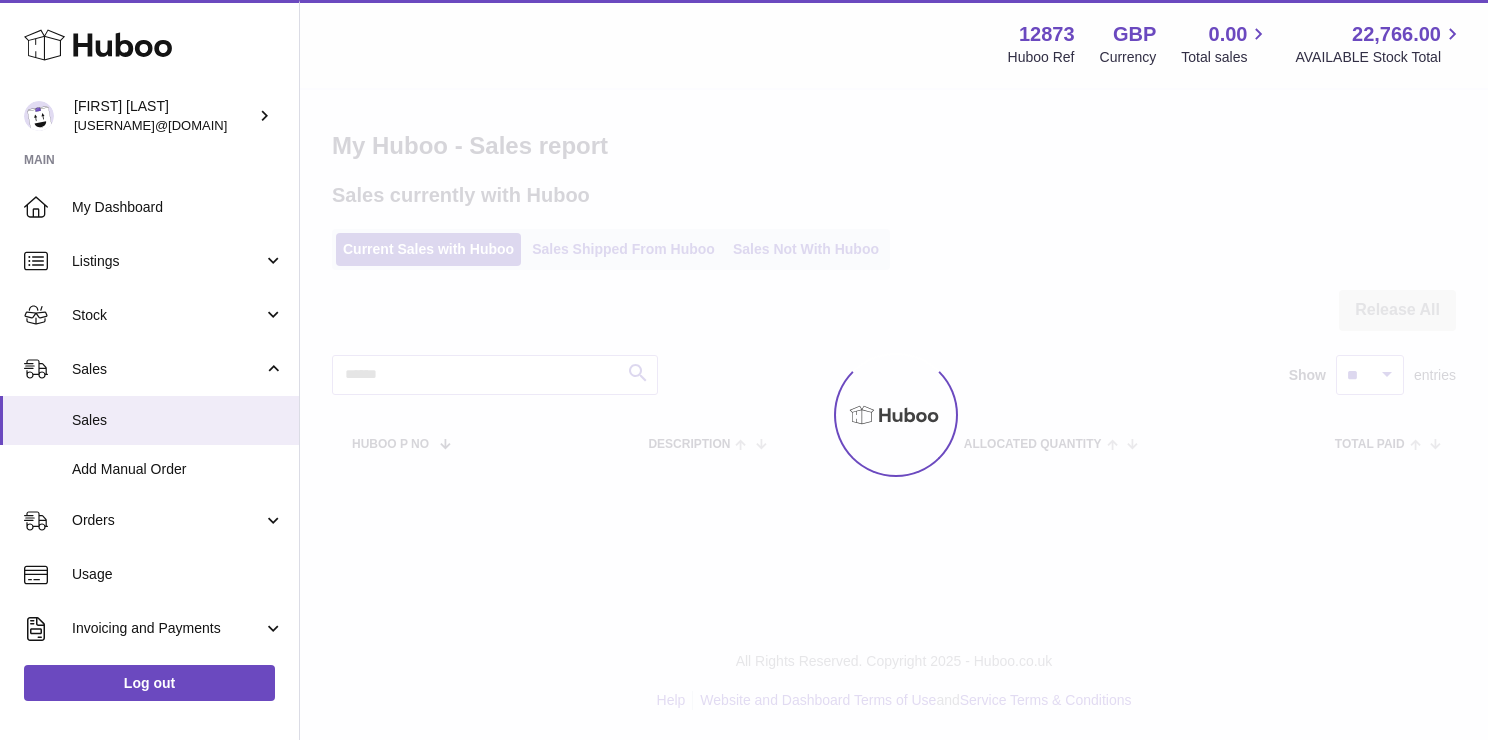 scroll, scrollTop: 0, scrollLeft: 0, axis: both 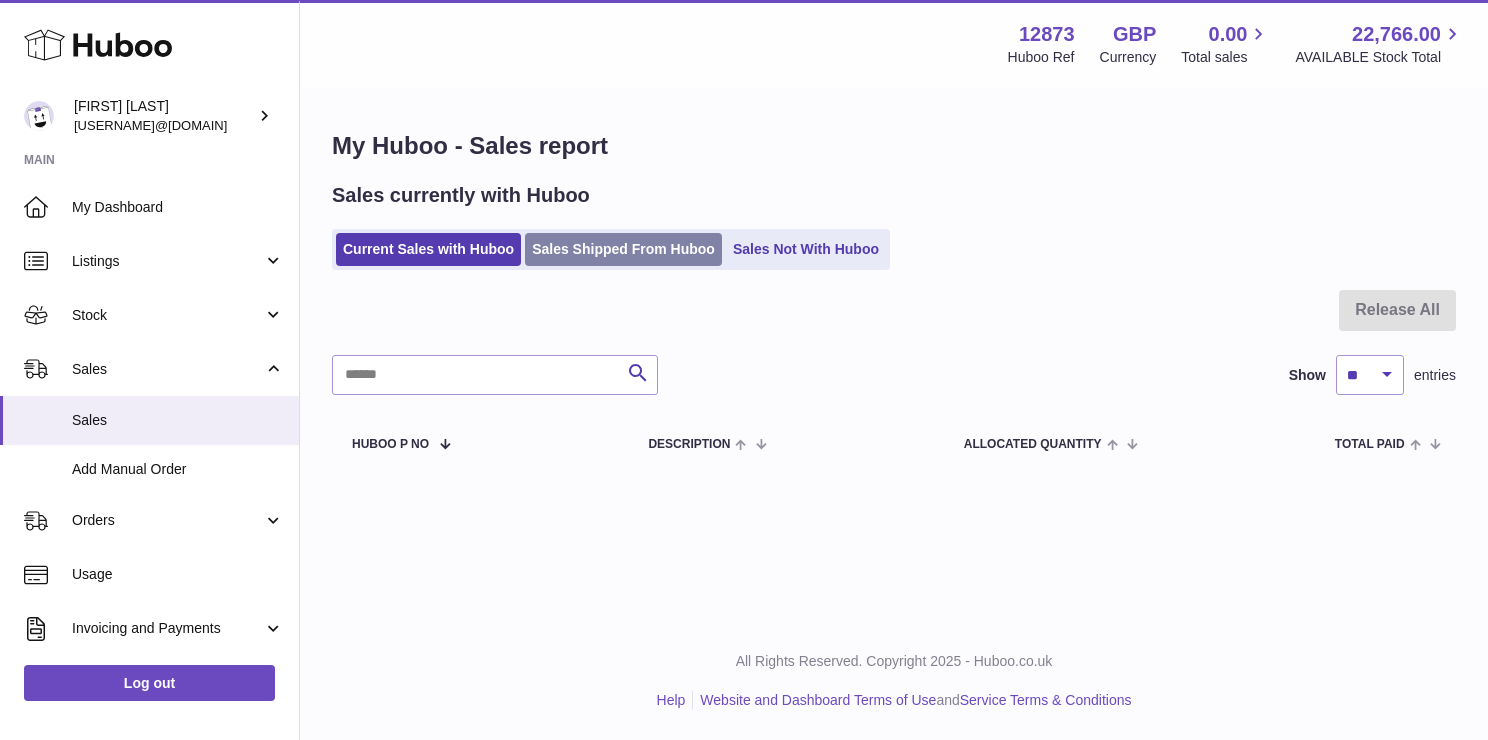 click on "Sales Shipped From Huboo" at bounding box center [623, 249] 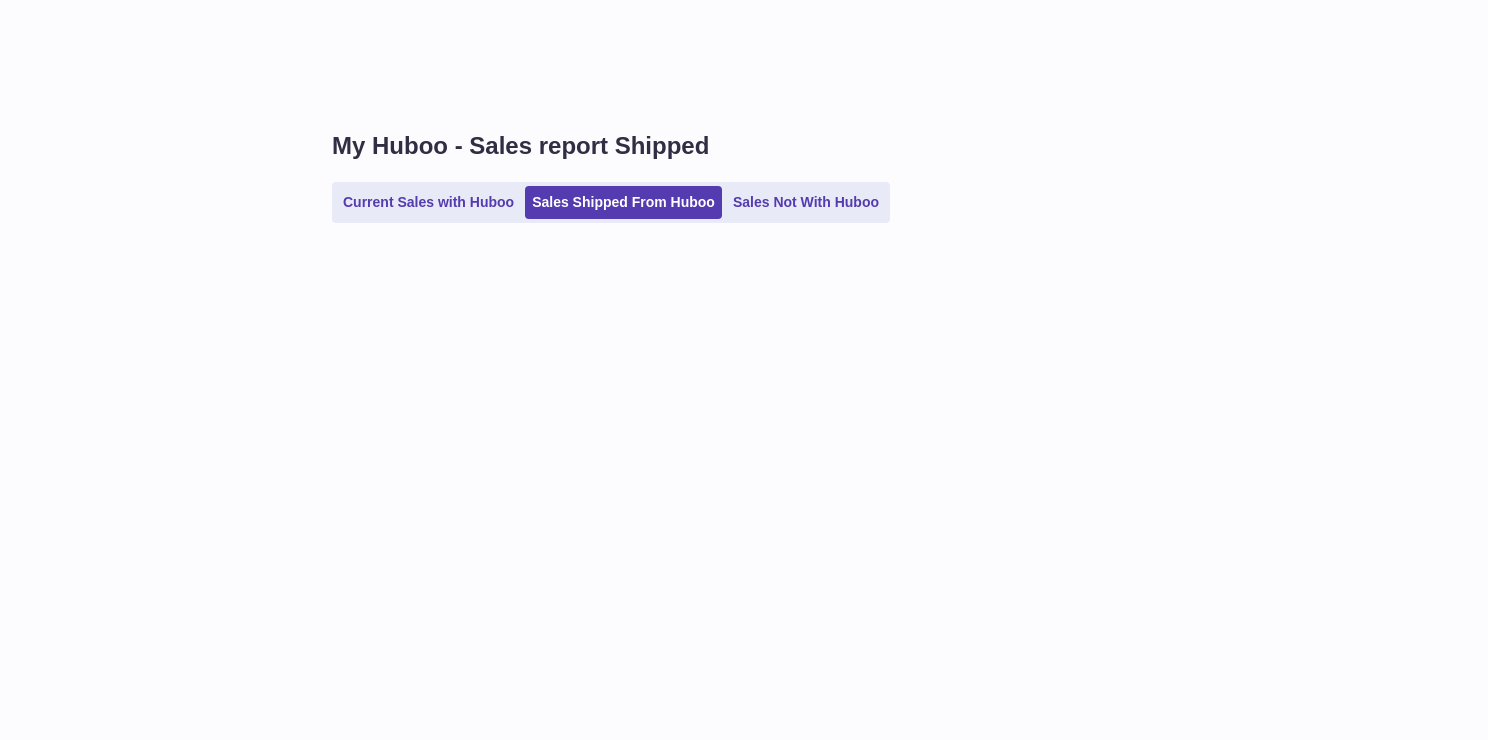 scroll, scrollTop: 0, scrollLeft: 0, axis: both 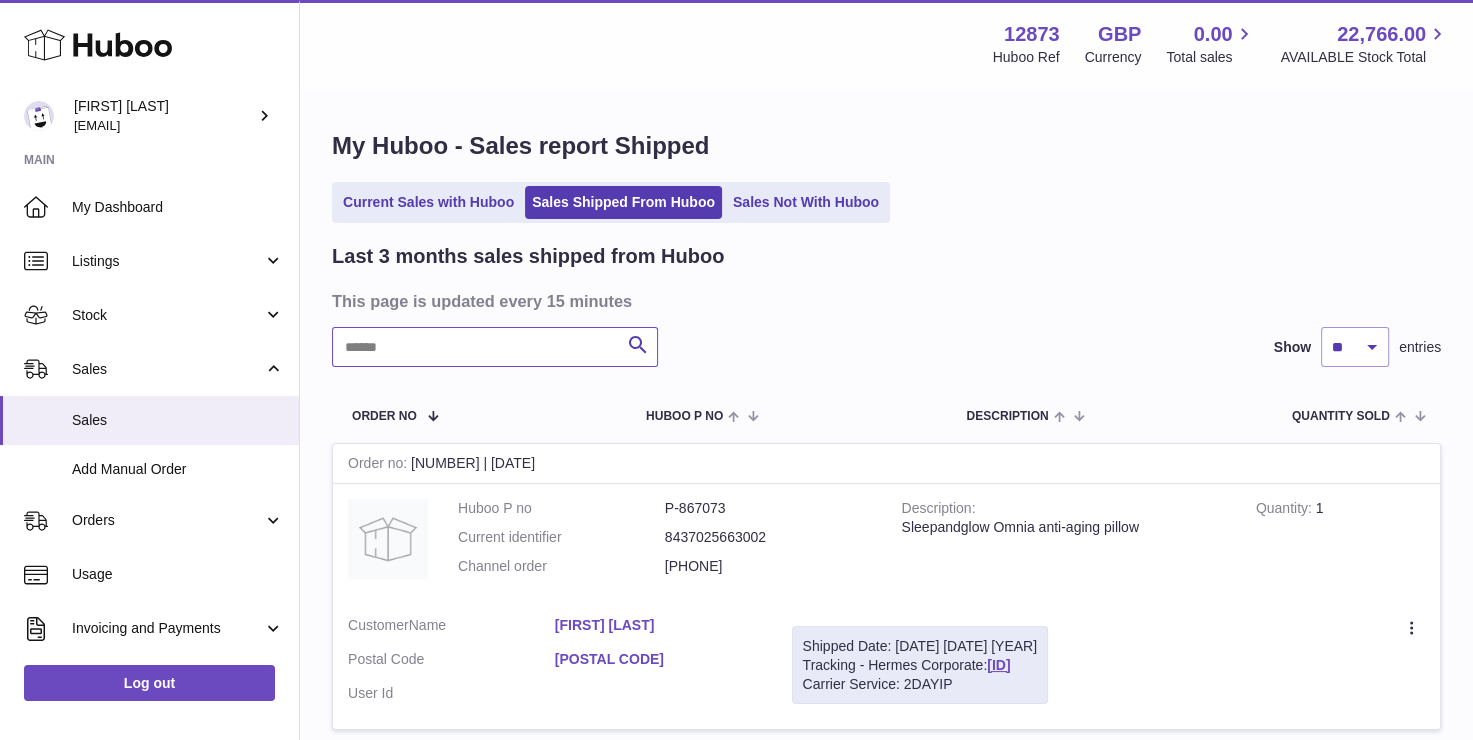 click at bounding box center [495, 347] 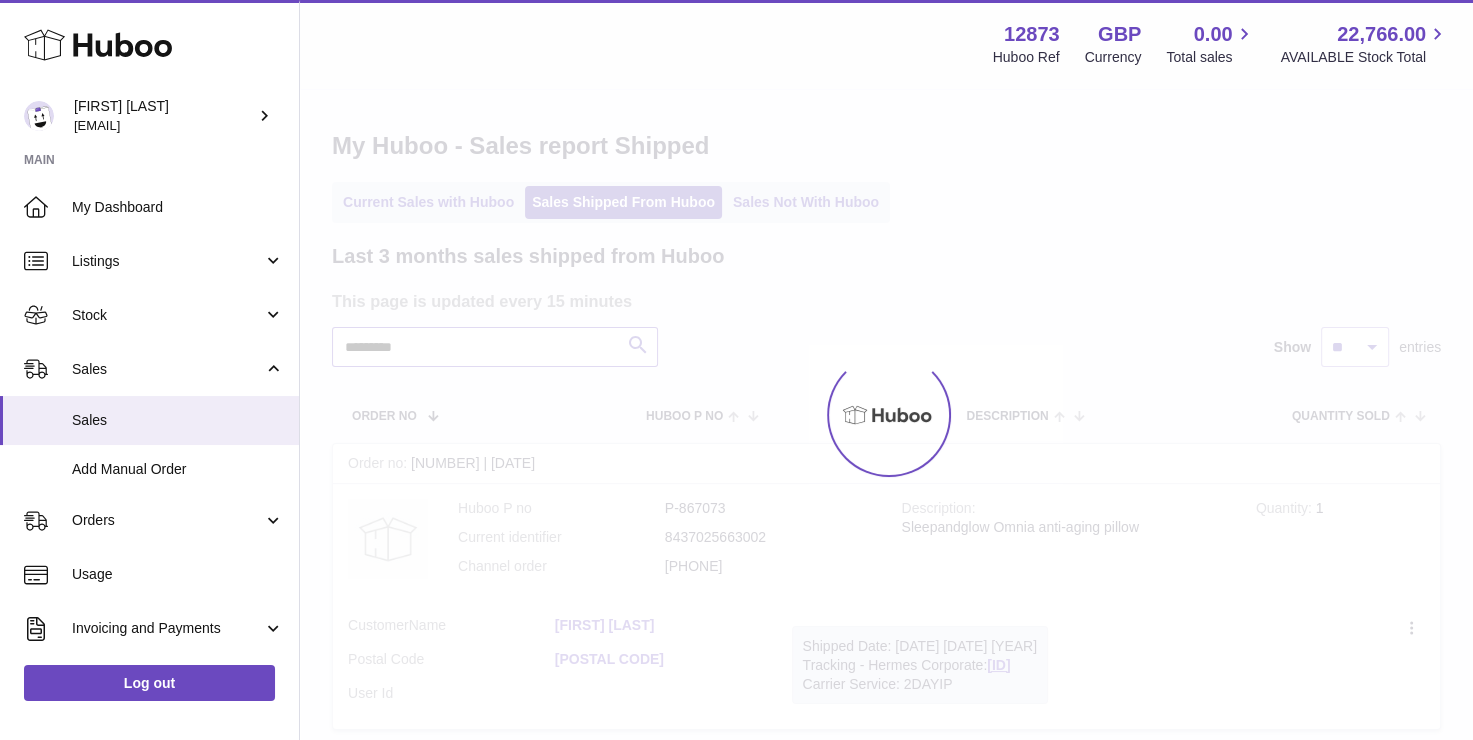 type on "*********" 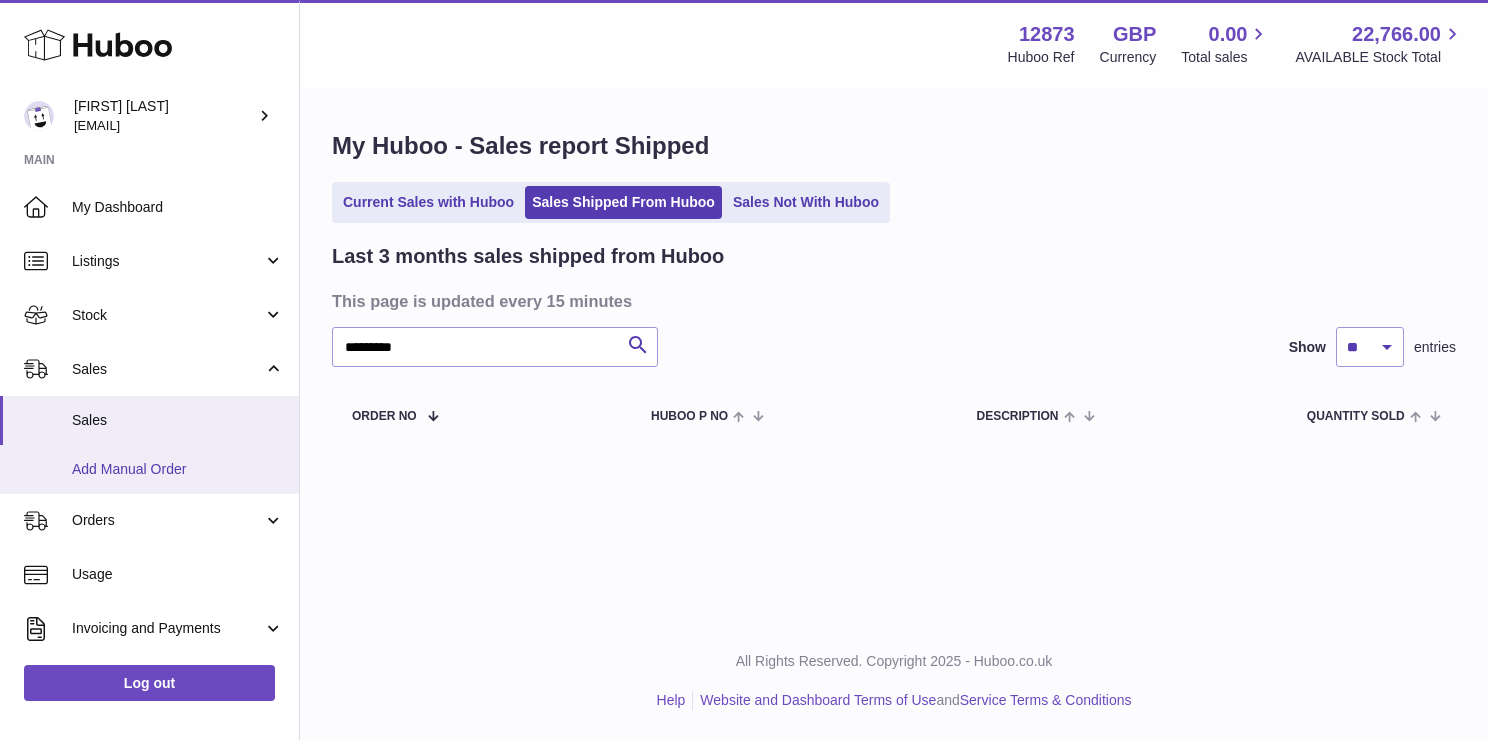 click on "Add Manual Order" at bounding box center (149, 469) 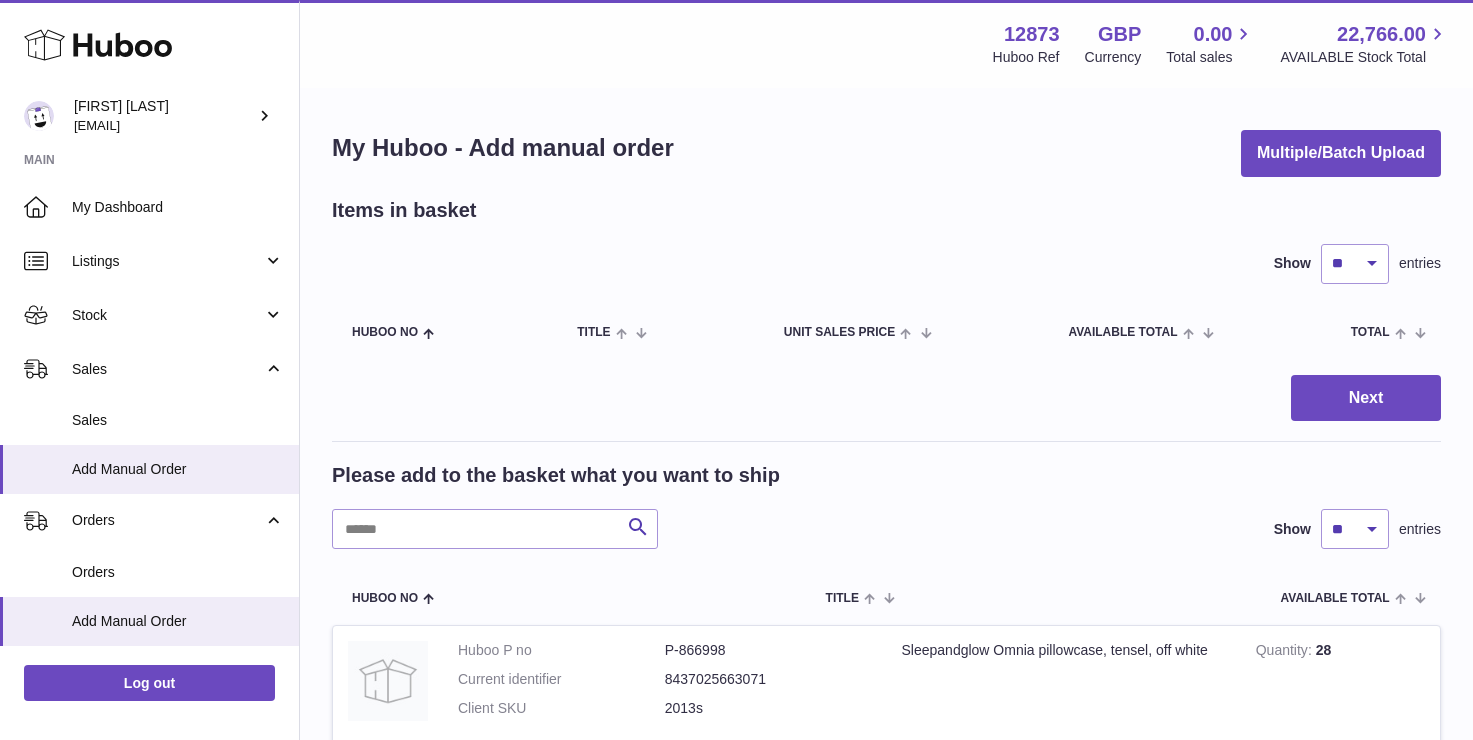 scroll, scrollTop: 0, scrollLeft: 0, axis: both 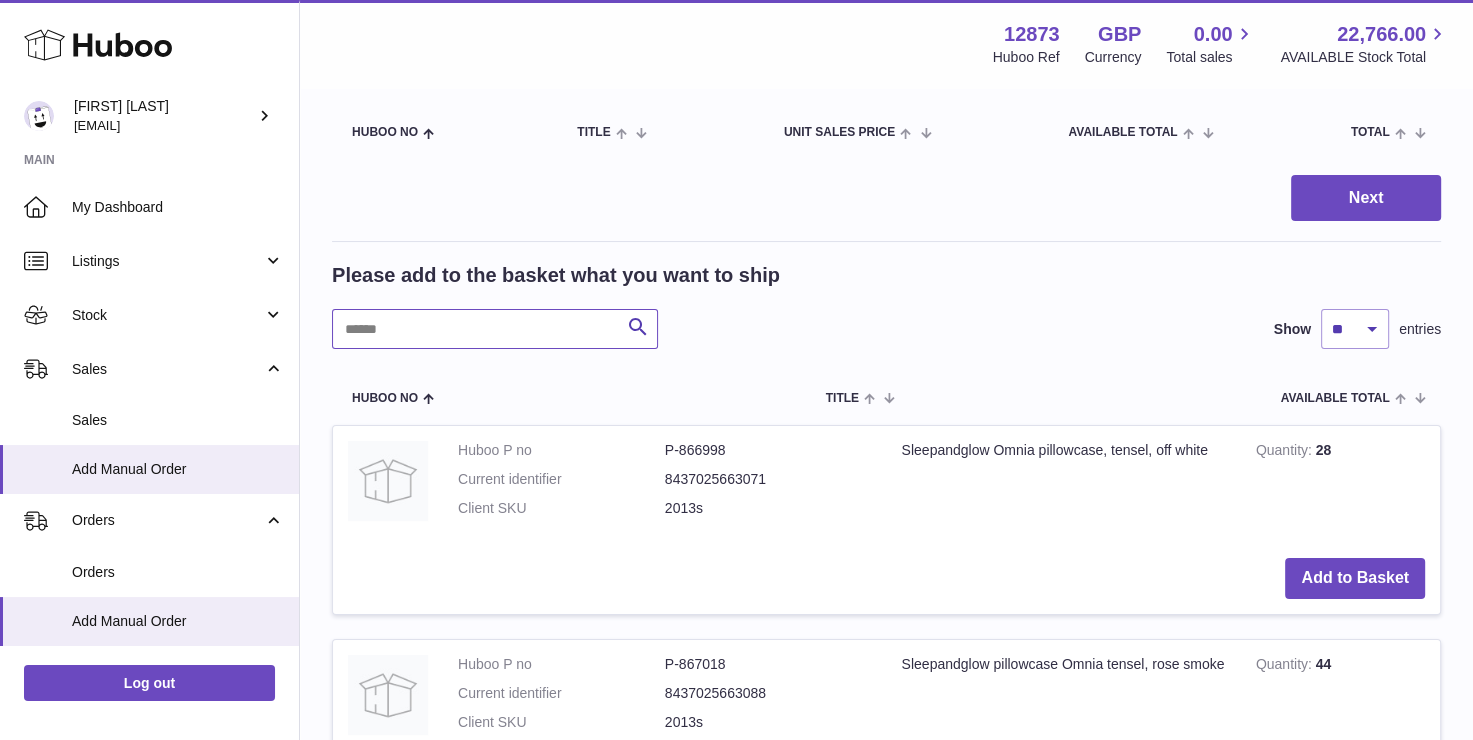 click at bounding box center [495, 329] 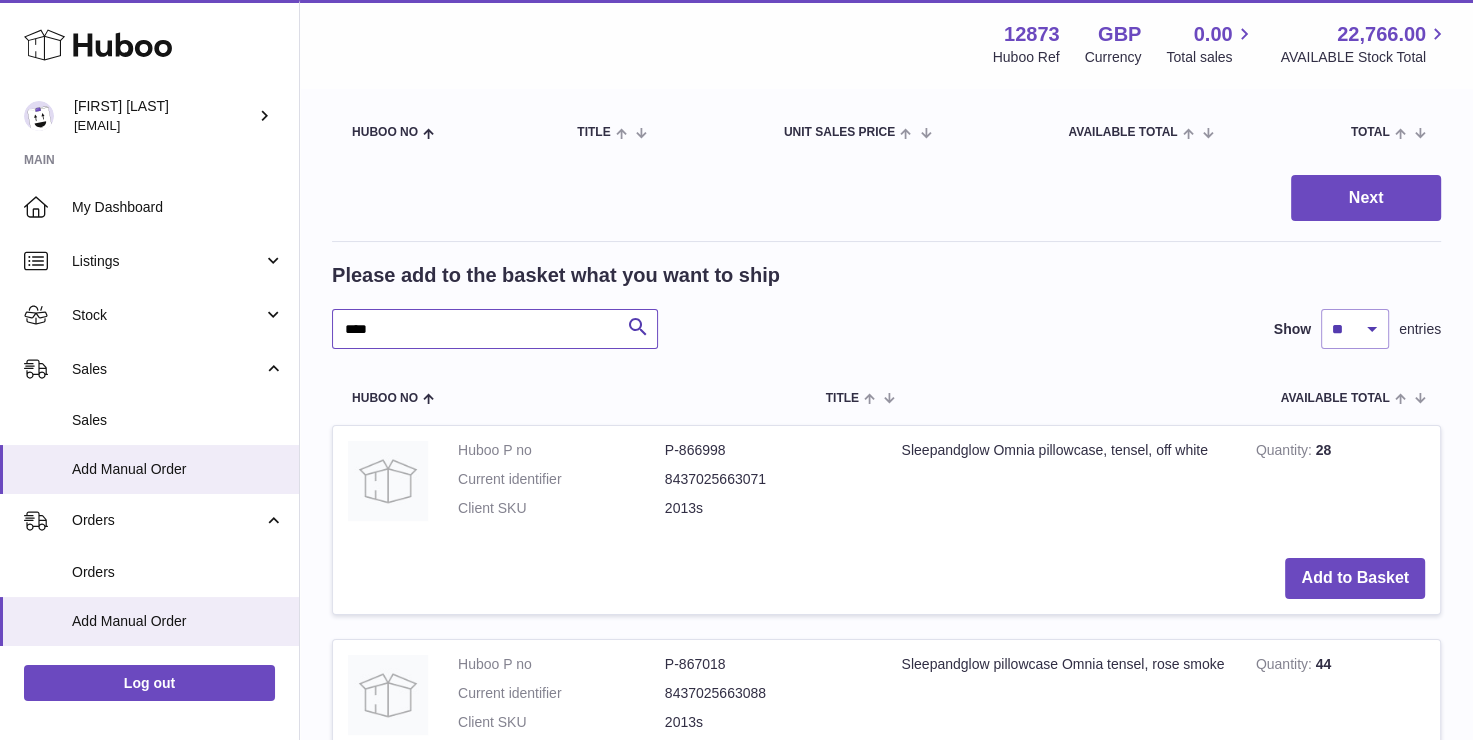 type on "****" 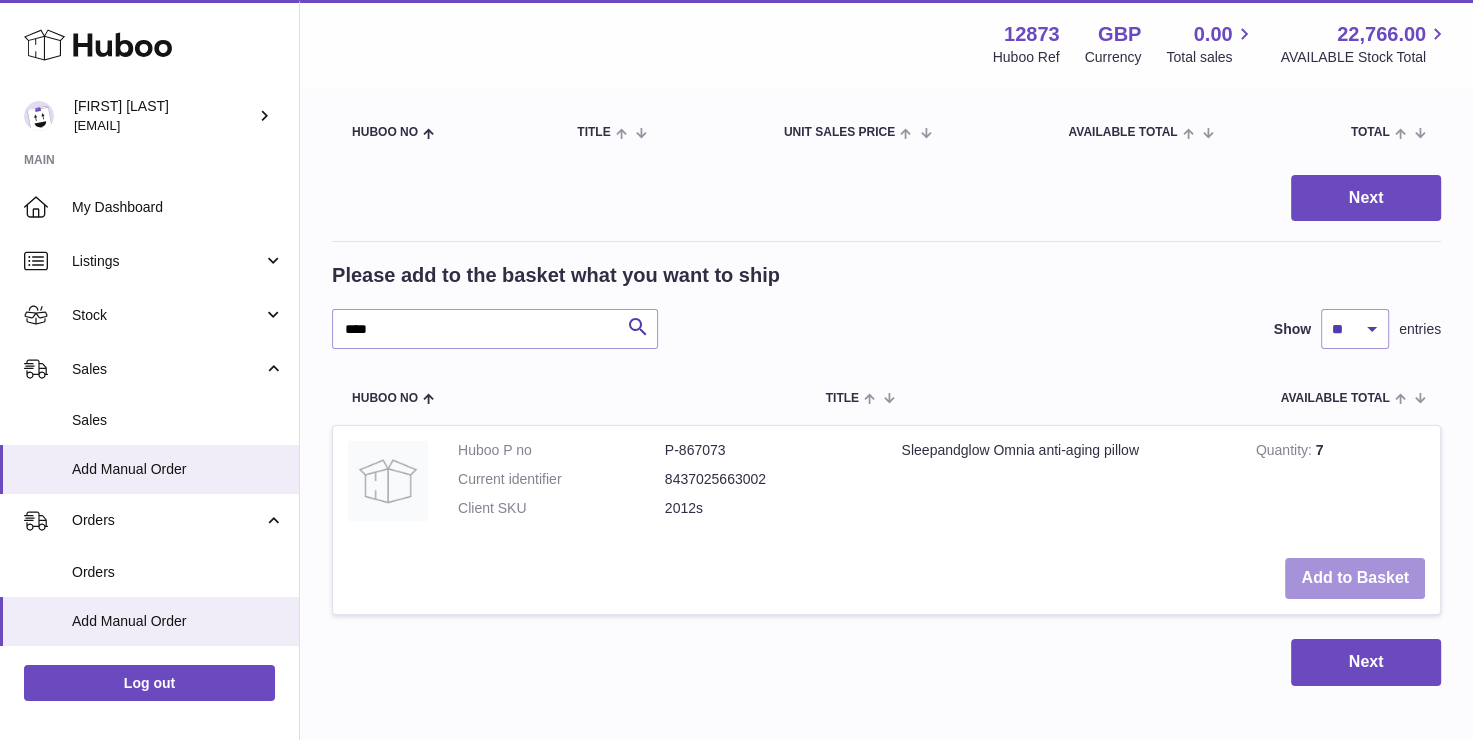 click on "Add to Basket" at bounding box center (1355, 578) 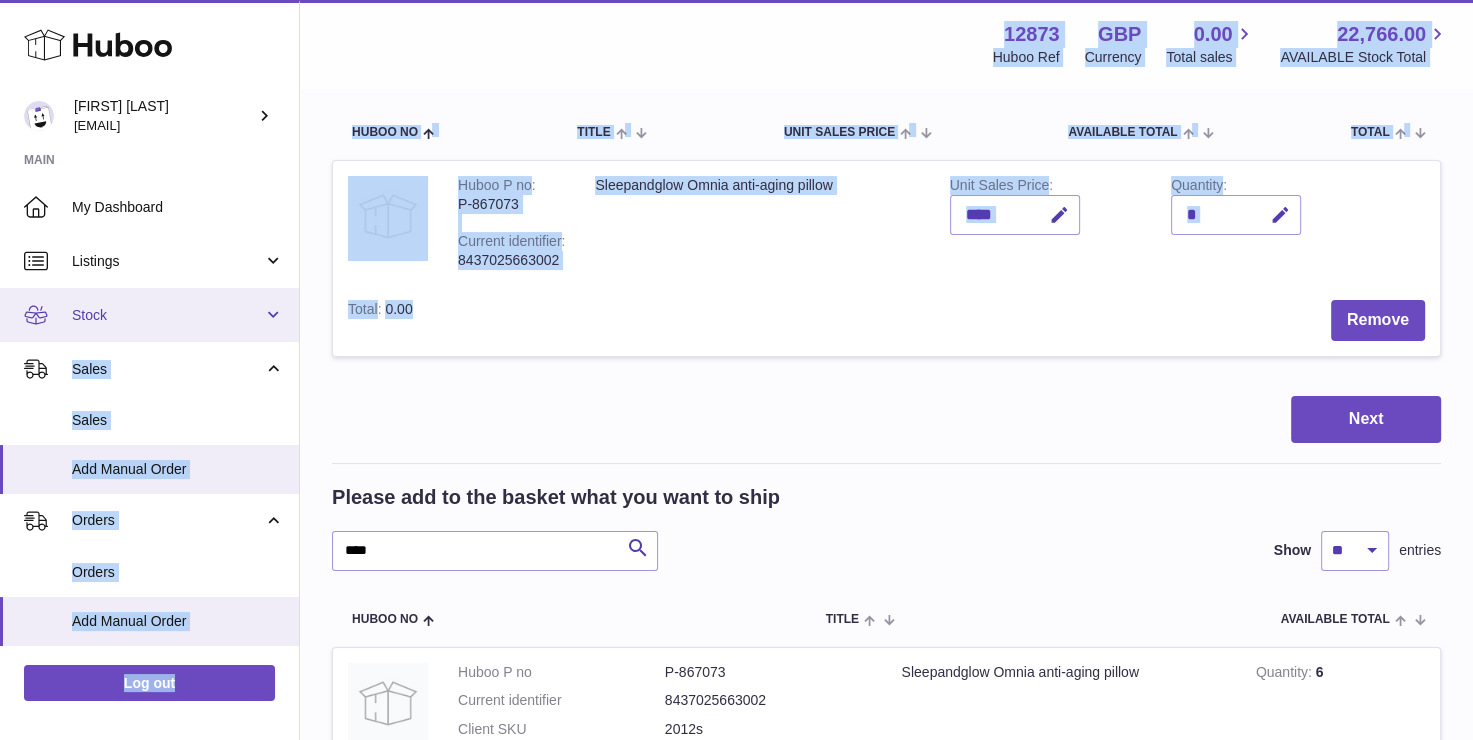 drag, startPoint x: 296, startPoint y: 331, endPoint x: 259, endPoint y: 337, distance: 37.48333 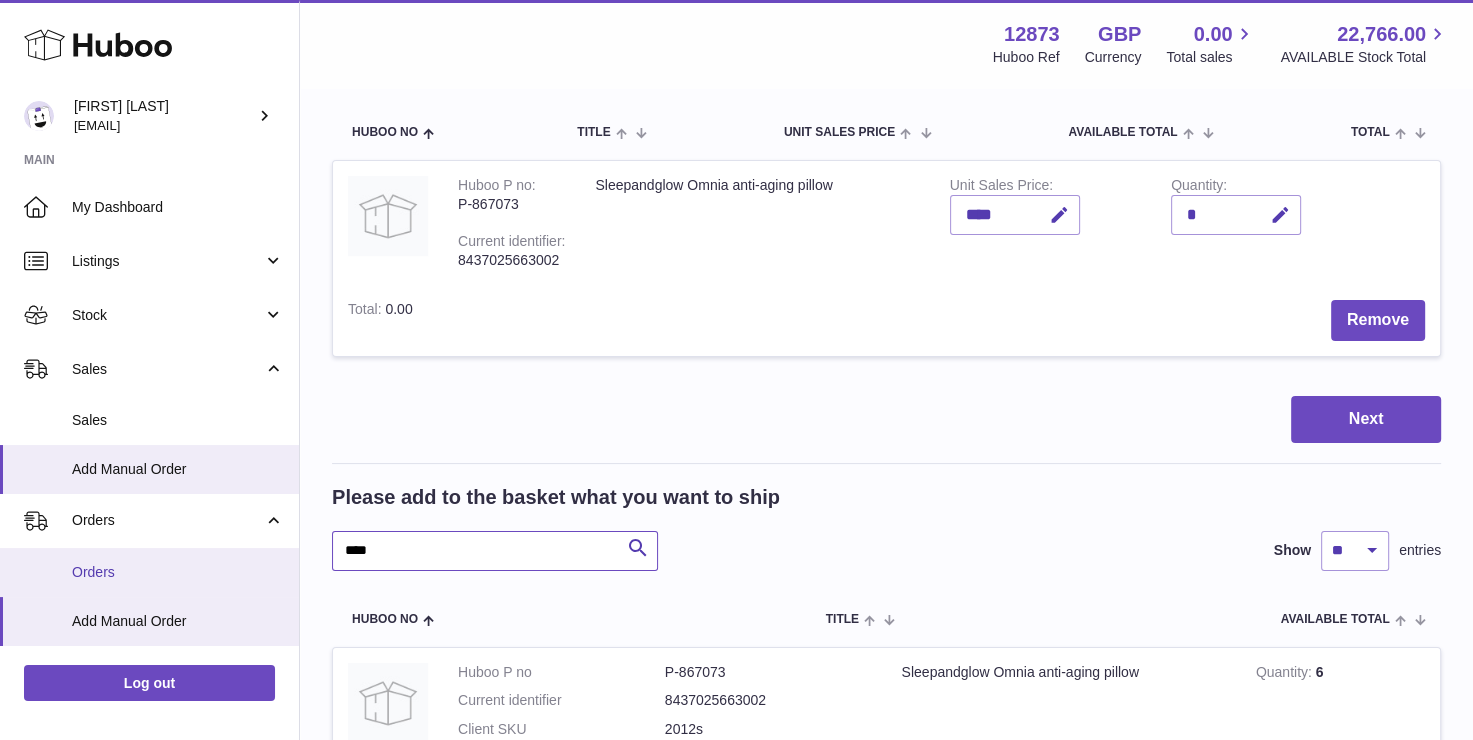 drag, startPoint x: 381, startPoint y: 555, endPoint x: 248, endPoint y: 548, distance: 133.18408 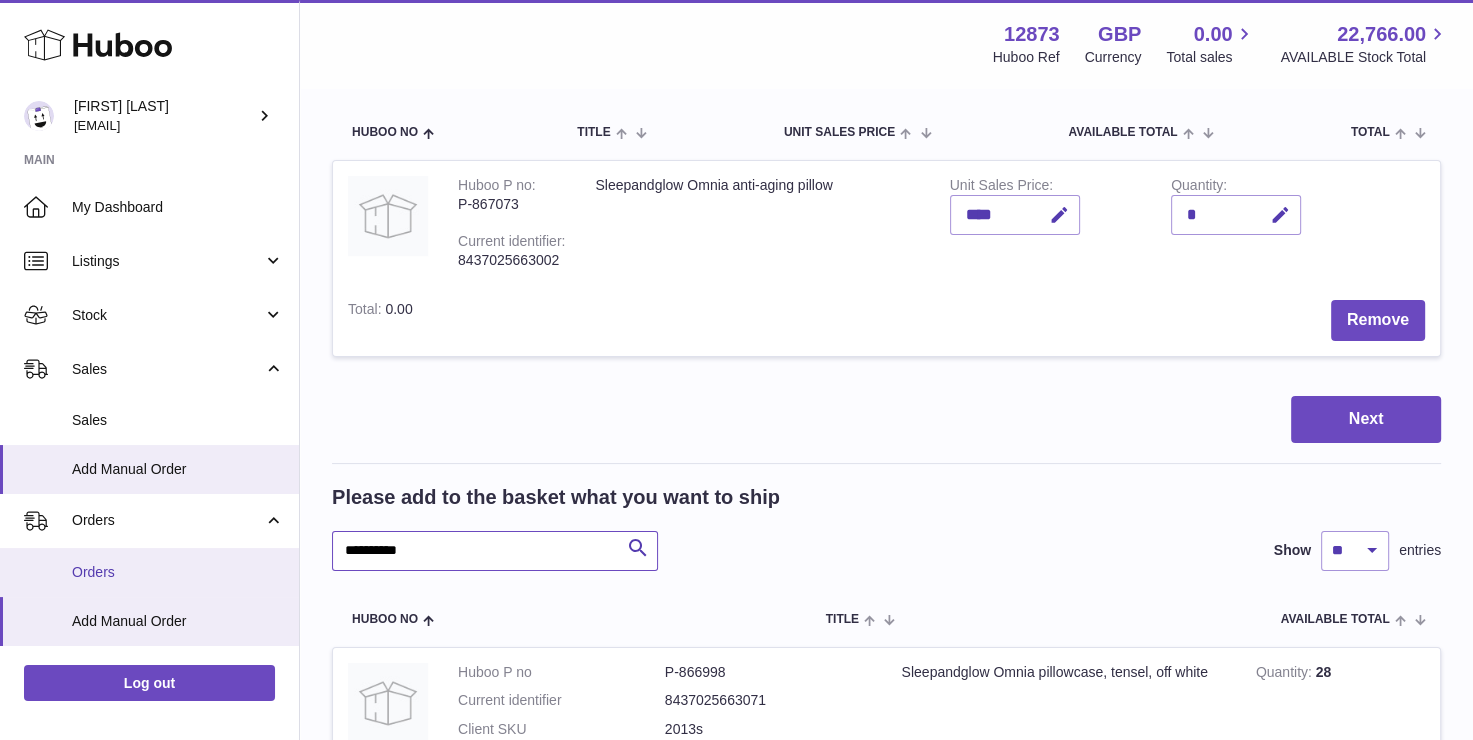 type on "**********" 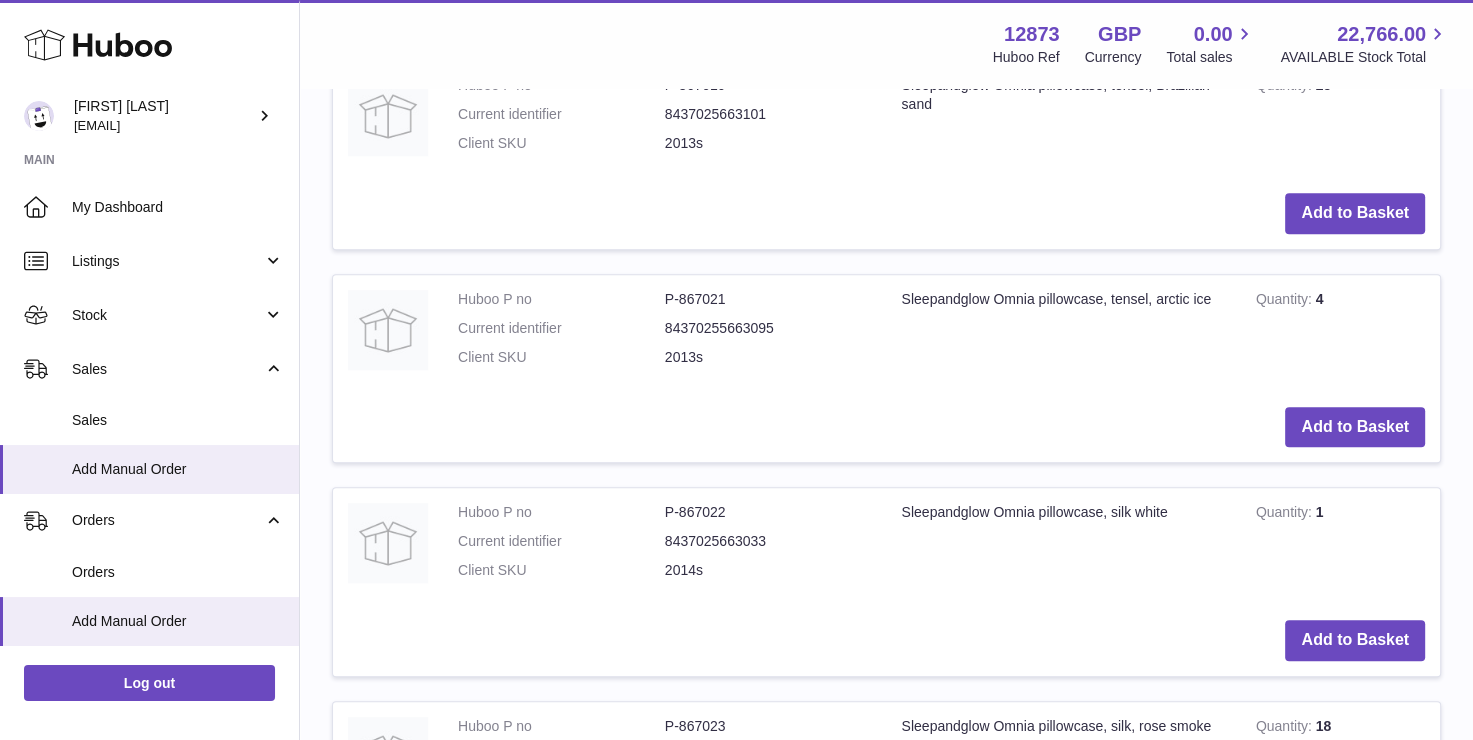 scroll, scrollTop: 1300, scrollLeft: 0, axis: vertical 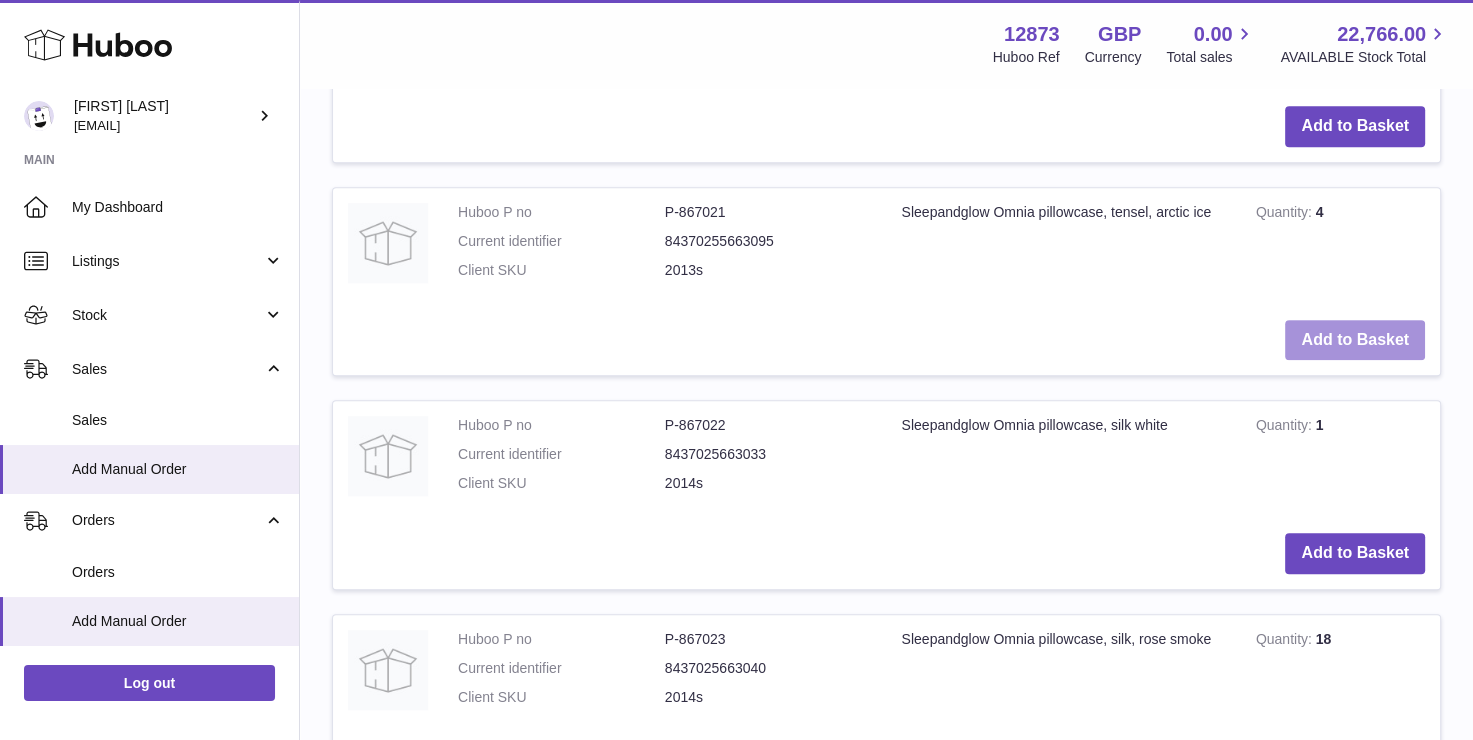 click on "Add to Basket" at bounding box center [1355, 340] 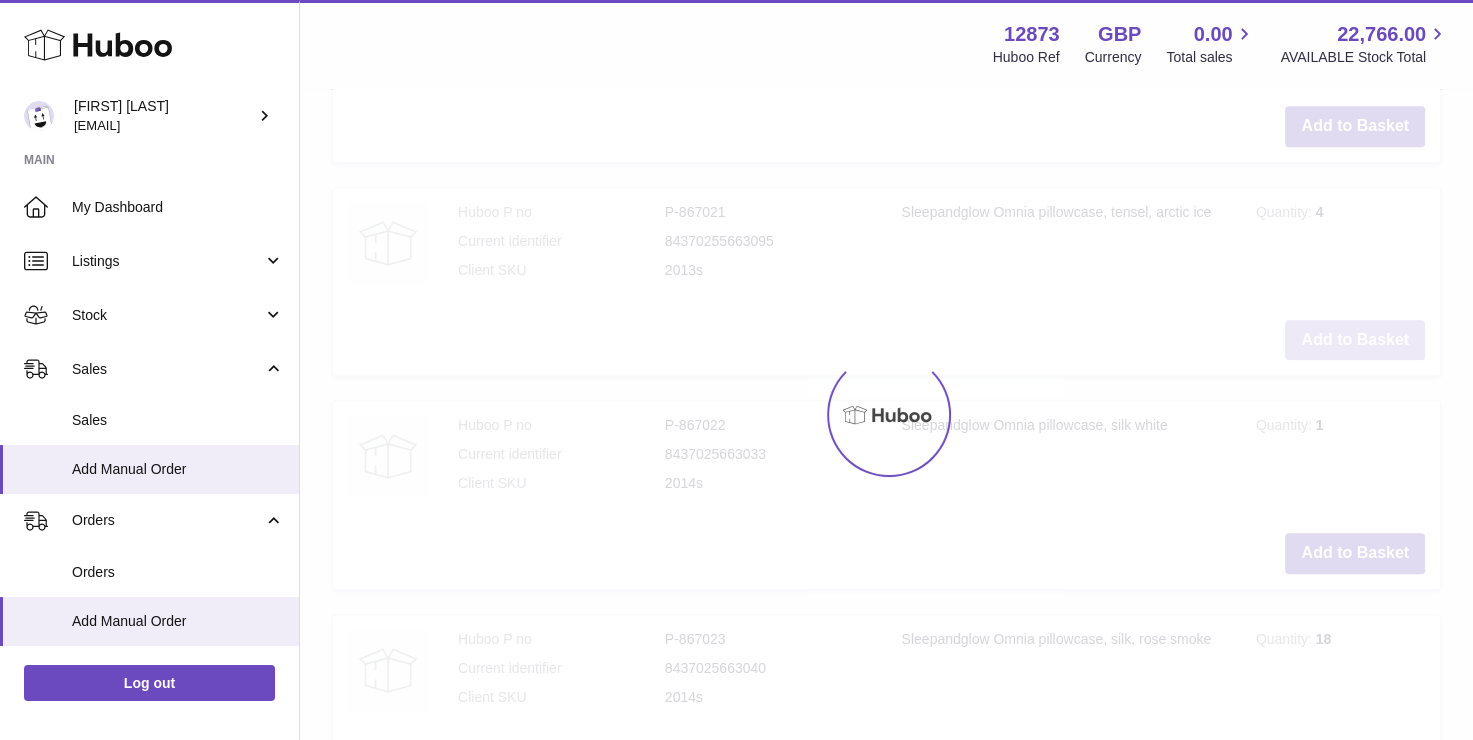 scroll, scrollTop: 1520, scrollLeft: 0, axis: vertical 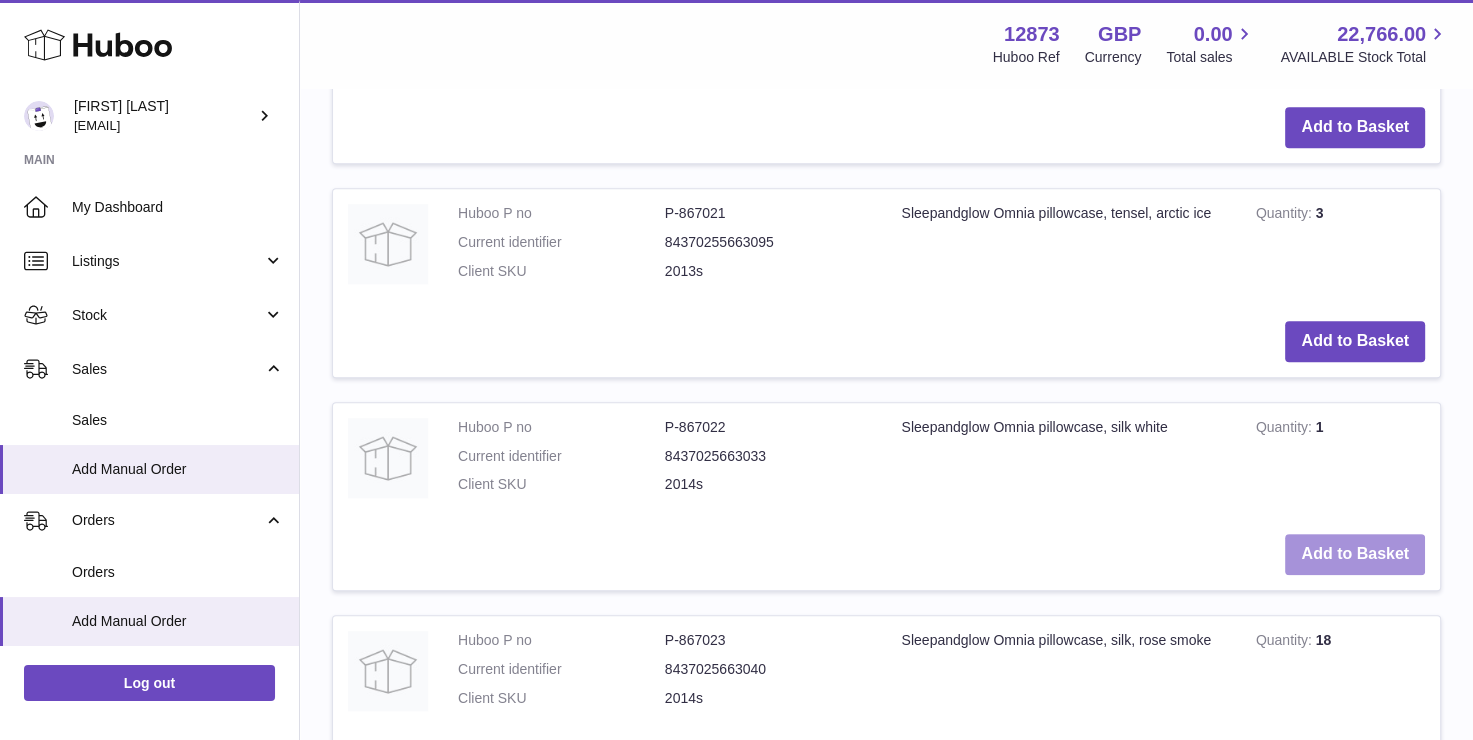 click on "Add to Basket" at bounding box center (1355, 554) 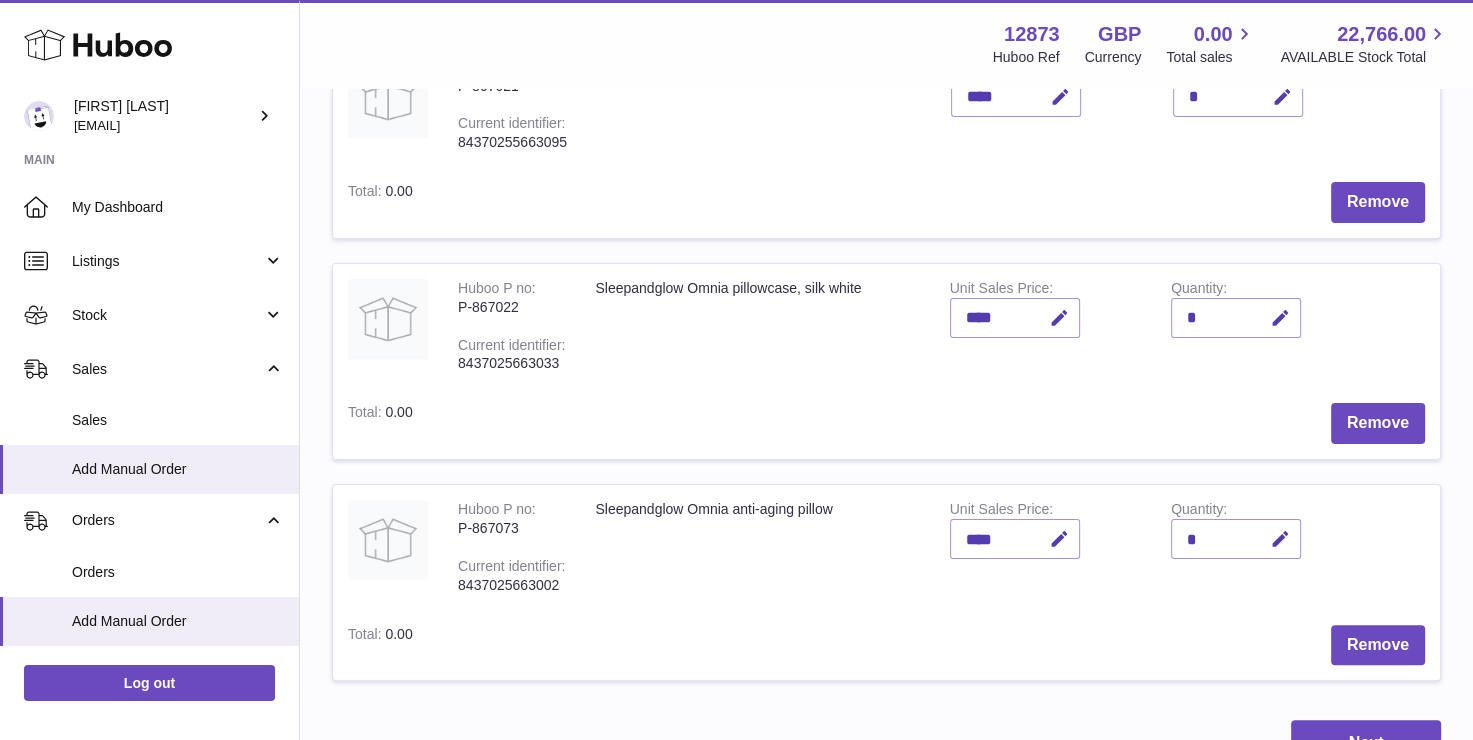 scroll, scrollTop: 441, scrollLeft: 0, axis: vertical 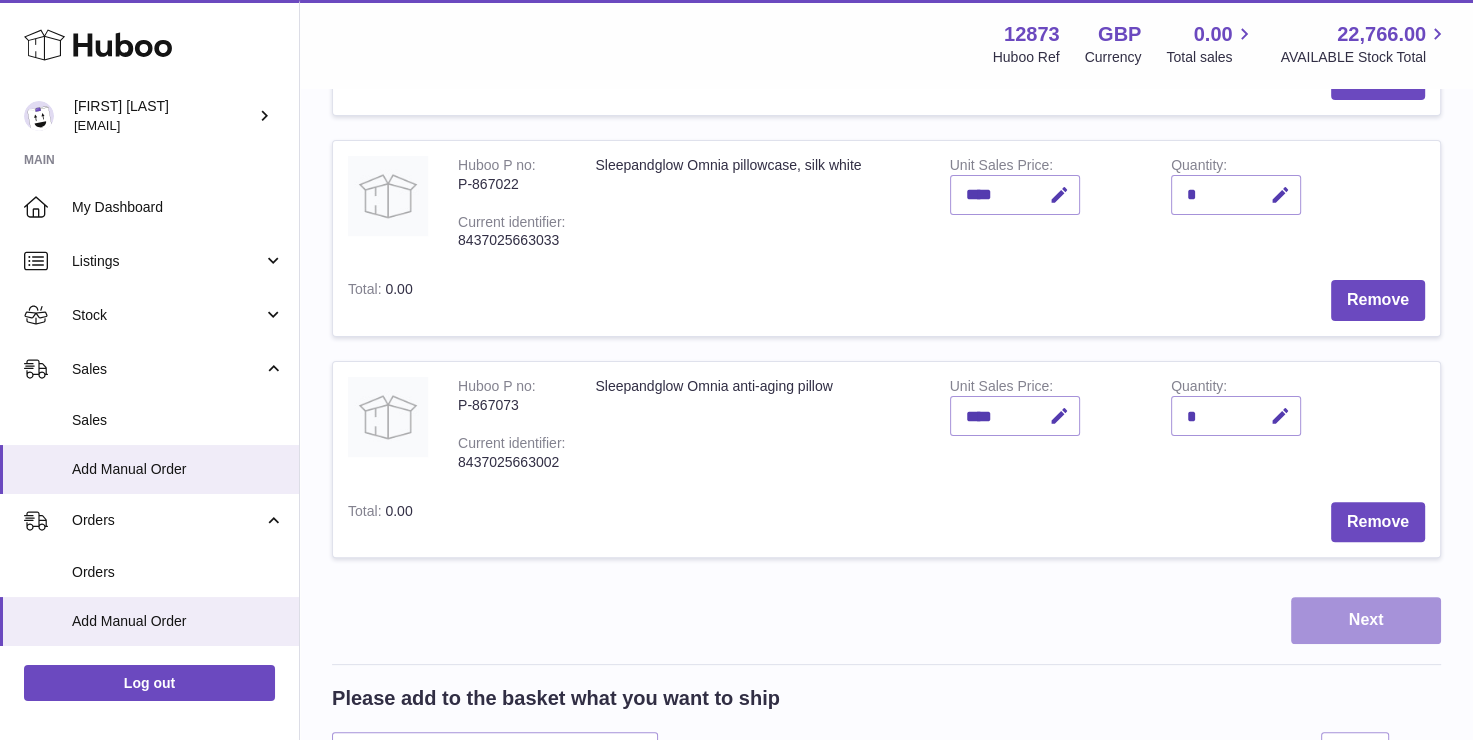 click on "Next" at bounding box center [1366, 620] 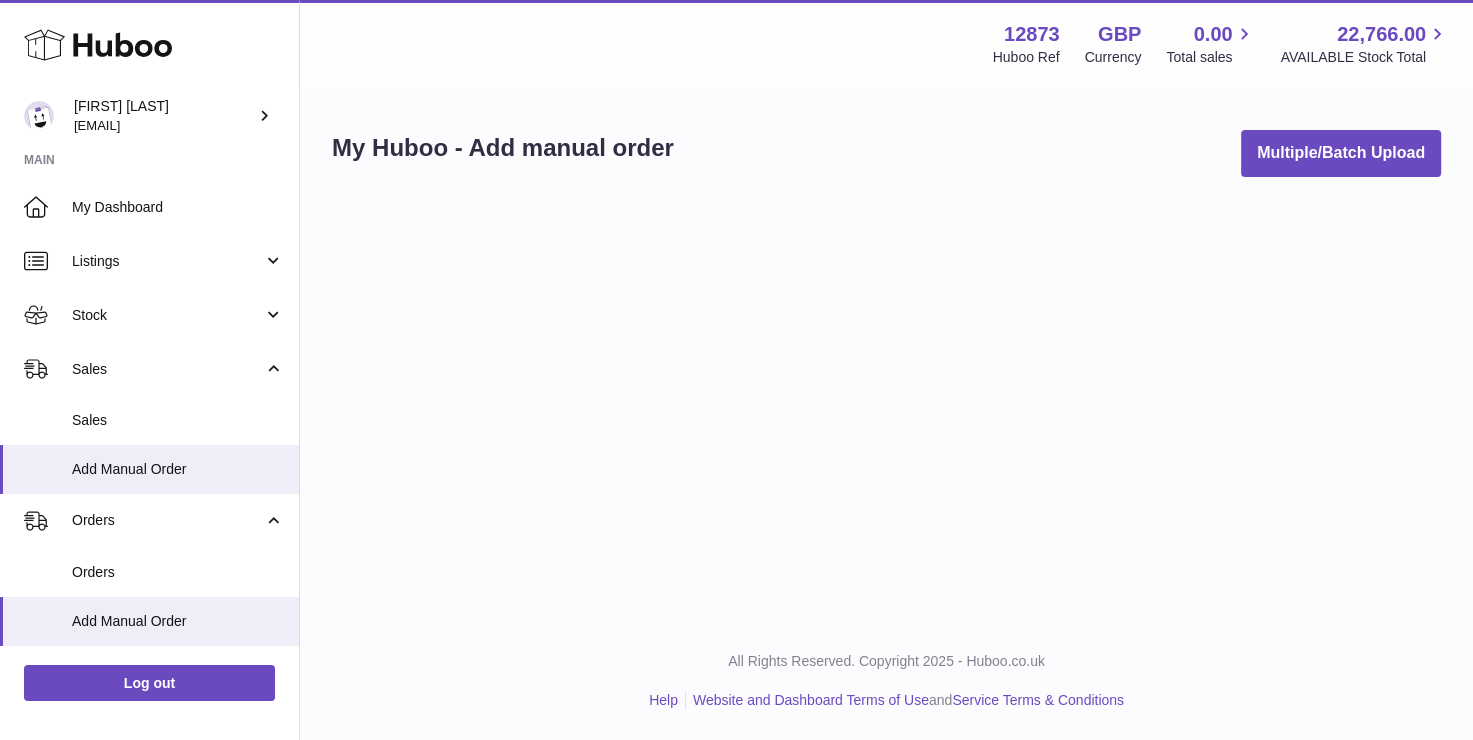 scroll, scrollTop: 0, scrollLeft: 0, axis: both 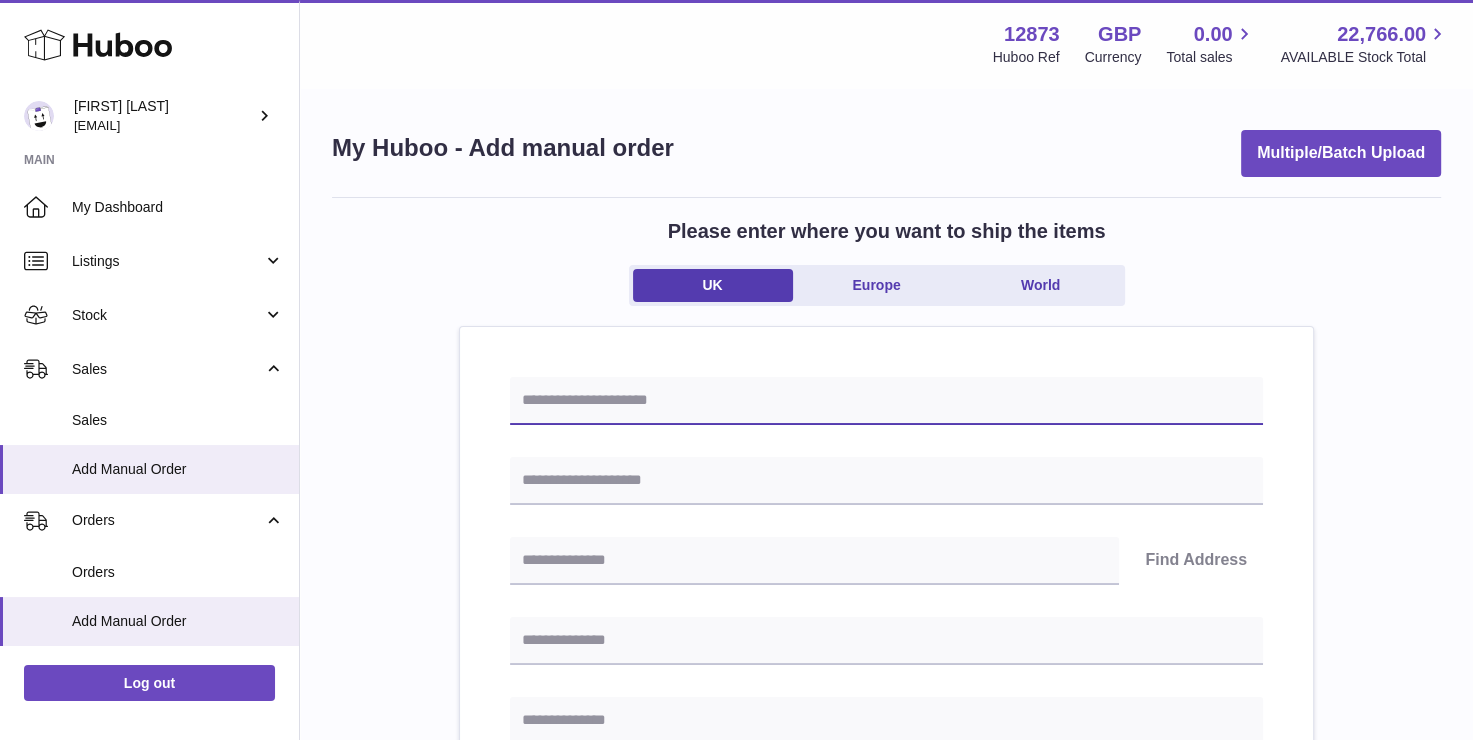 click at bounding box center (886, 401) 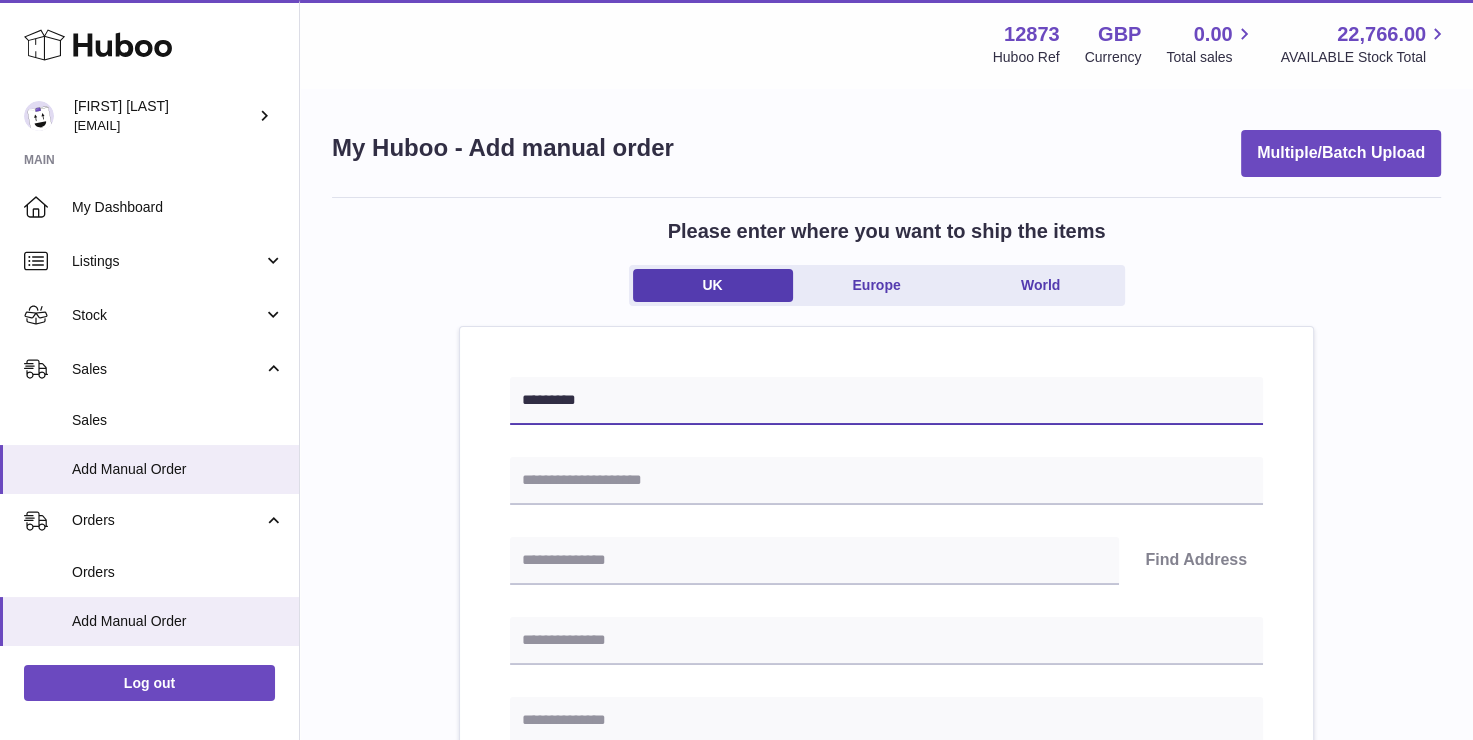 type on "*********" 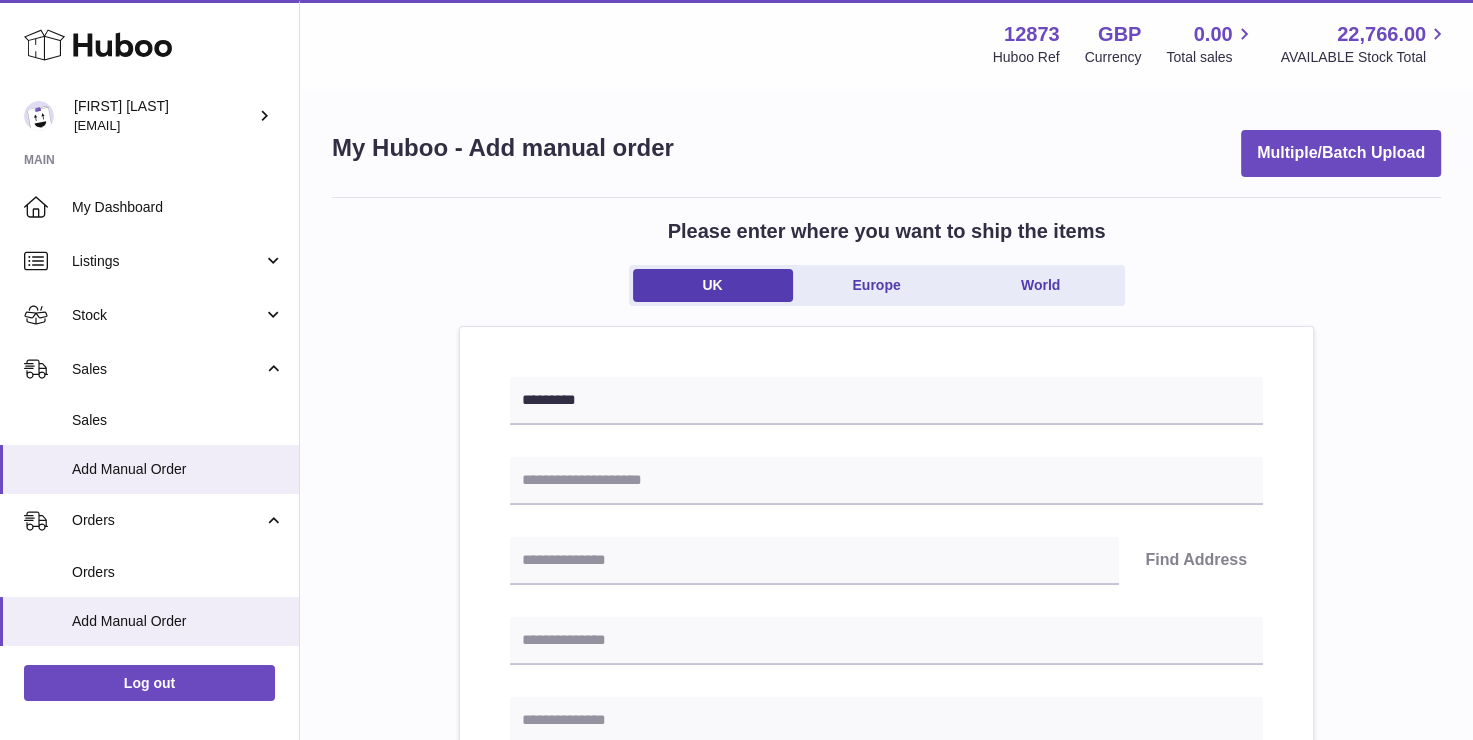 click on "*********
Find Address
Please enter how you want to ship             Loading...
You require an order to be fulfilled which is going directly to another business or retailer rather than directly to a consumer. Please ensure you have contacted our customer service department for further information relating to any associated costs and (order completion) timescales, before proceeding.
Optional extra fields             Loading...       This will appear on the packing slip. e.g. 'Please contact us through Amazon'
B2C
Loading..." at bounding box center [886, 922] 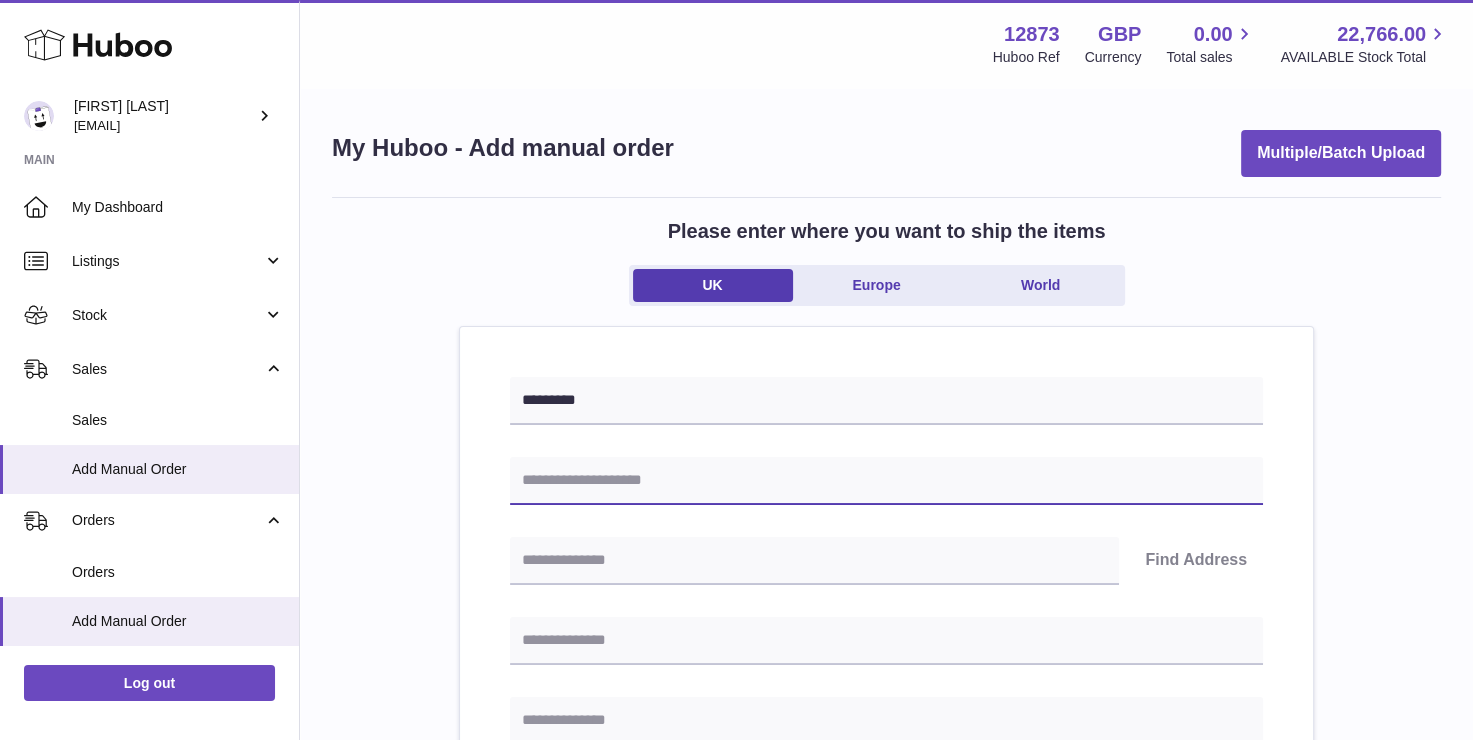 click at bounding box center (886, 481) 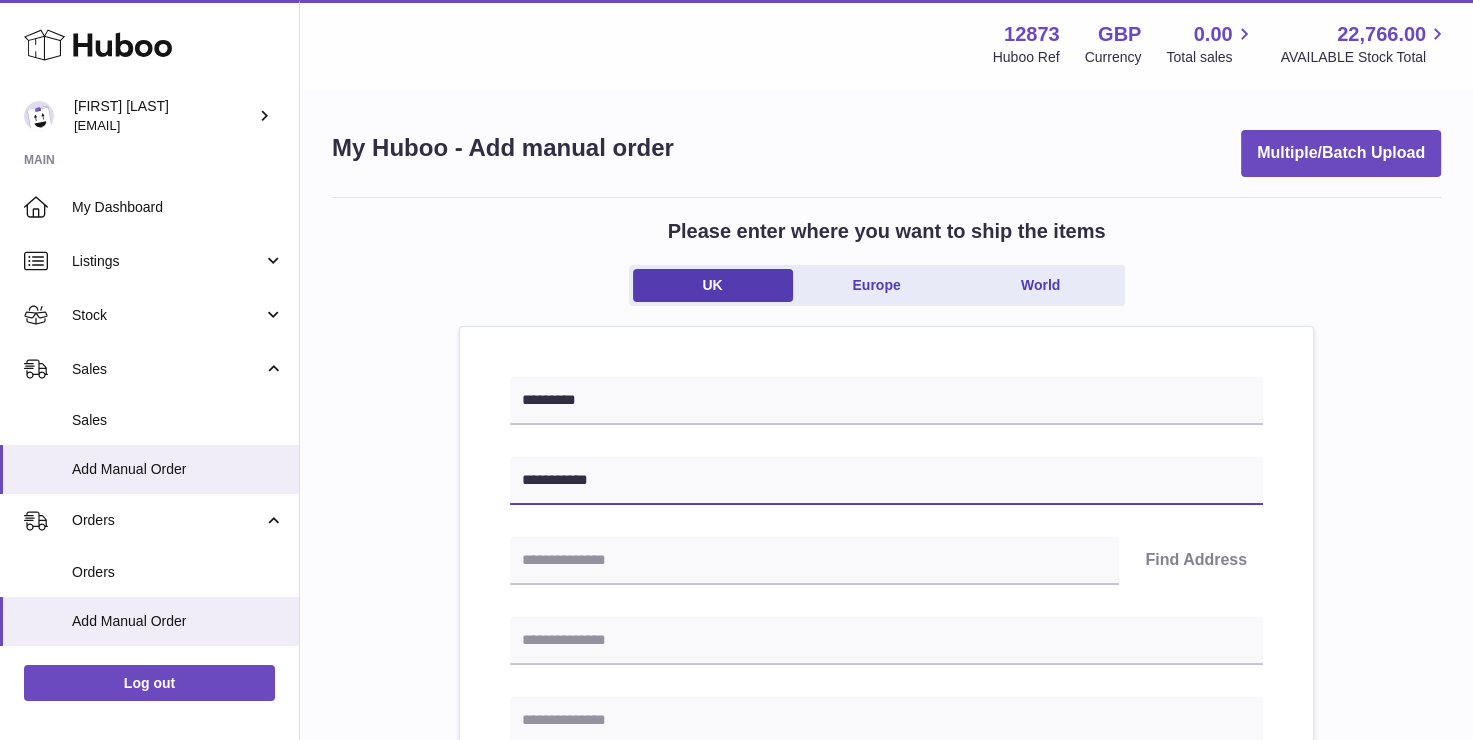 drag, startPoint x: 368, startPoint y: 489, endPoint x: 305, endPoint y: 502, distance: 64.327286 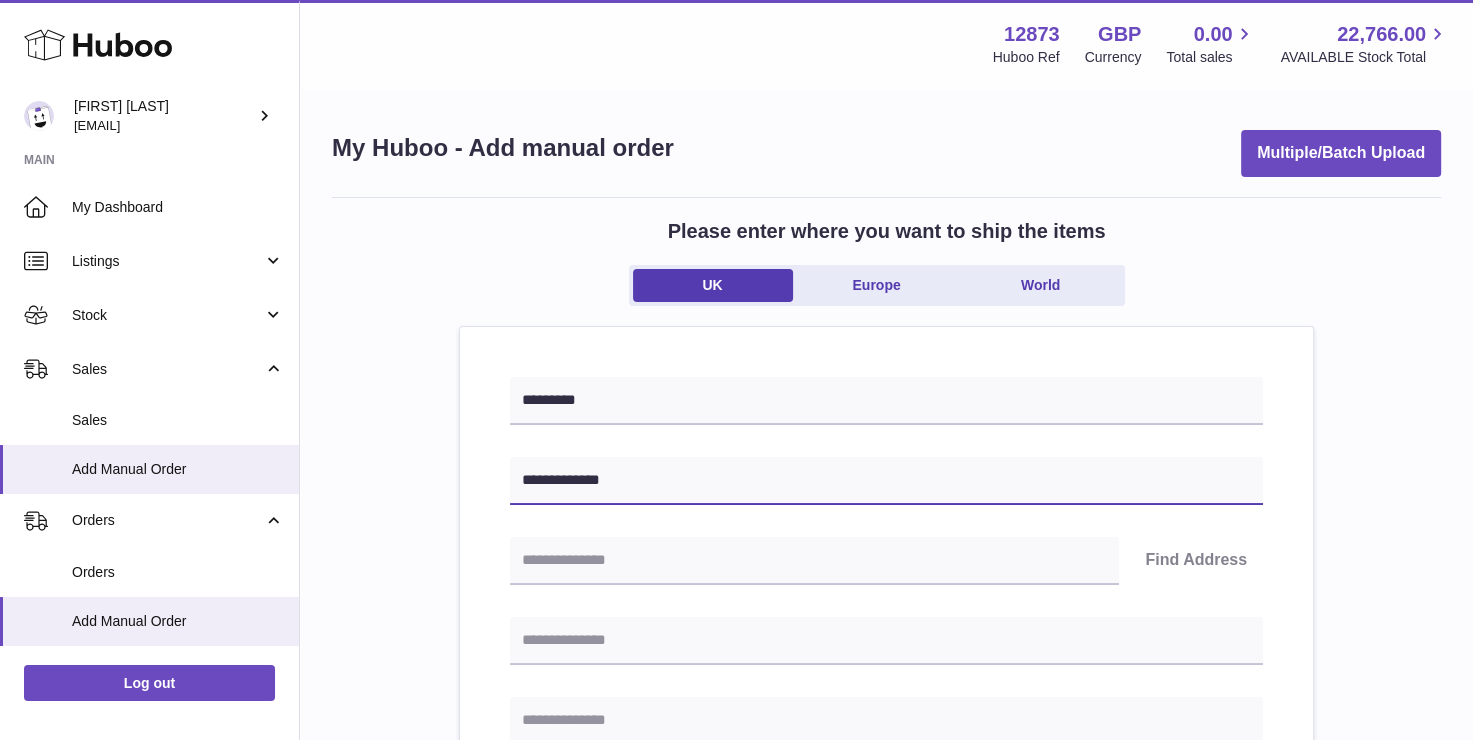 type on "**********" 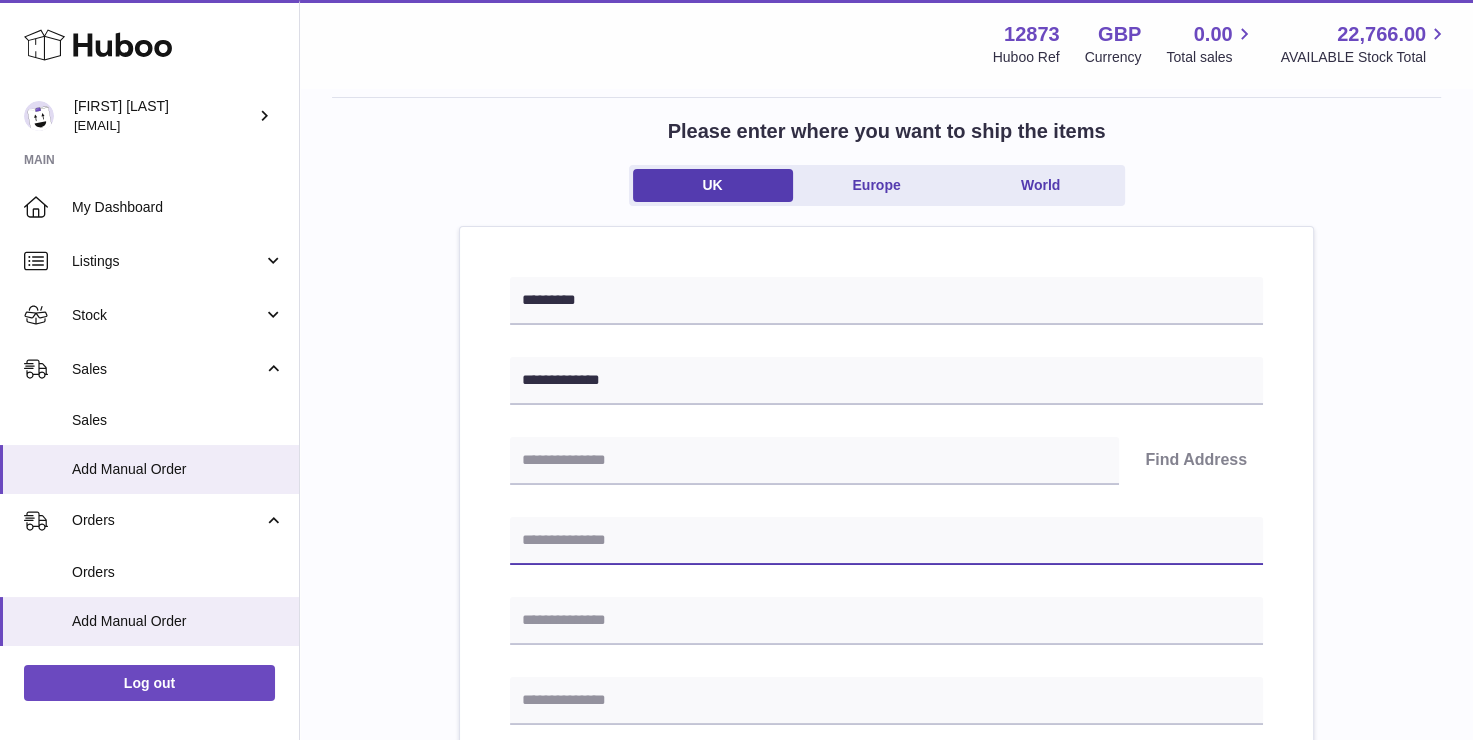 click at bounding box center (886, 541) 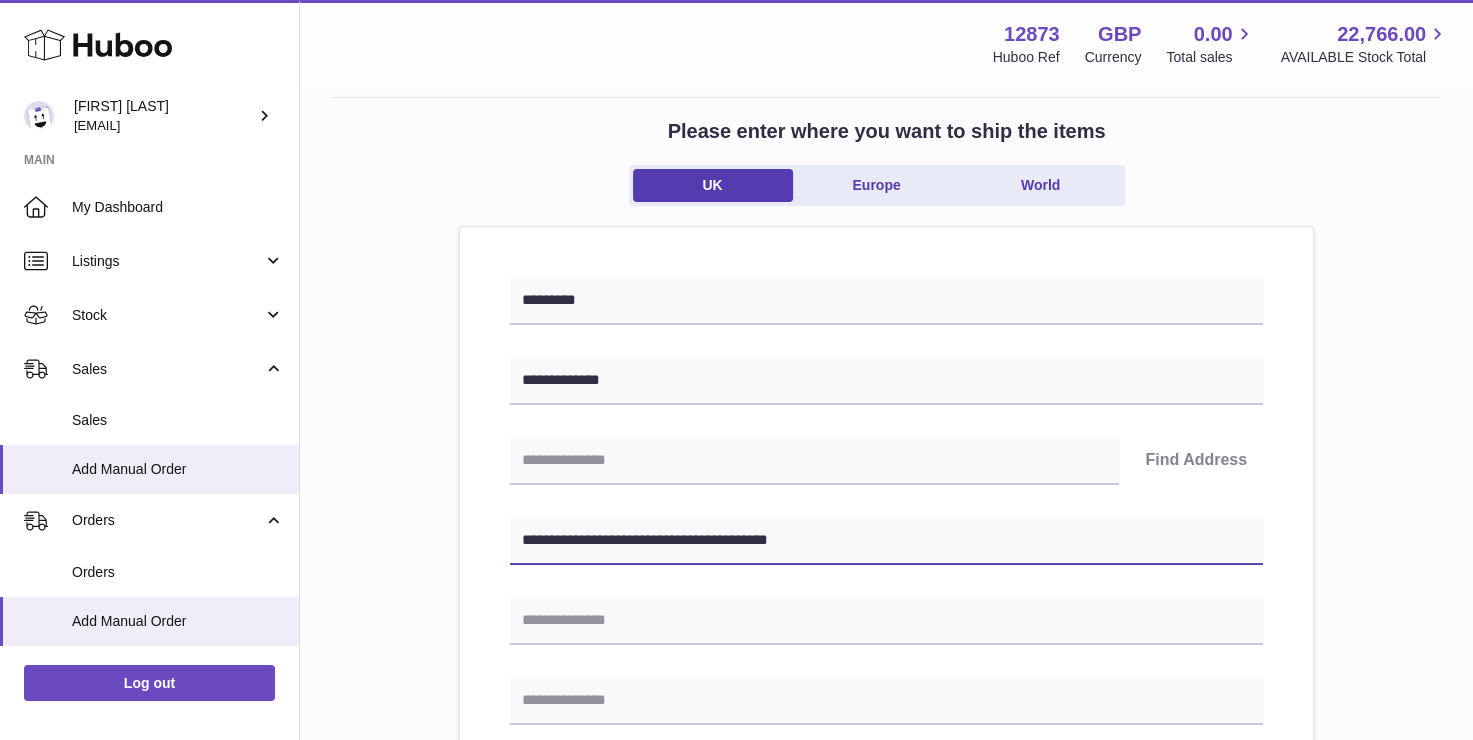 drag, startPoint x: 669, startPoint y: 539, endPoint x: 844, endPoint y: 539, distance: 175 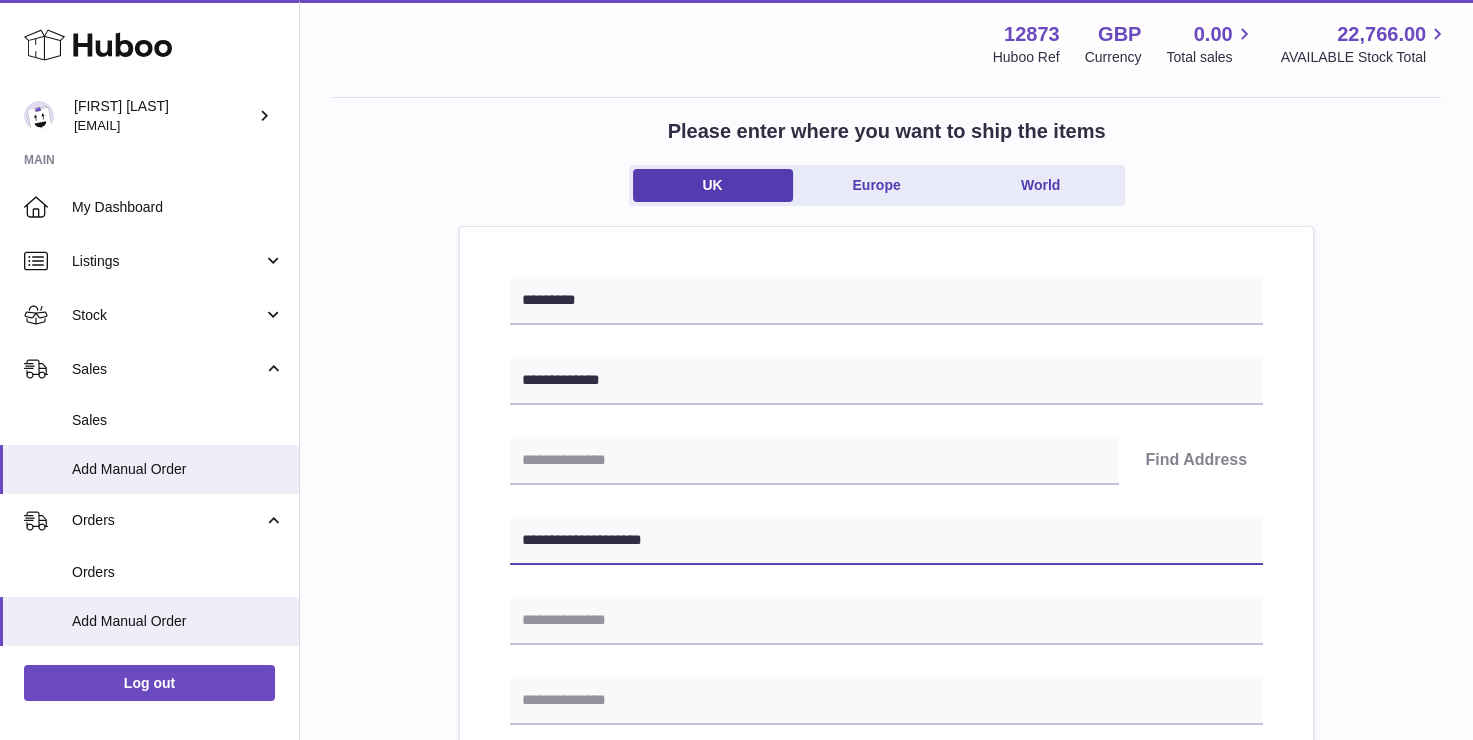 type on "**********" 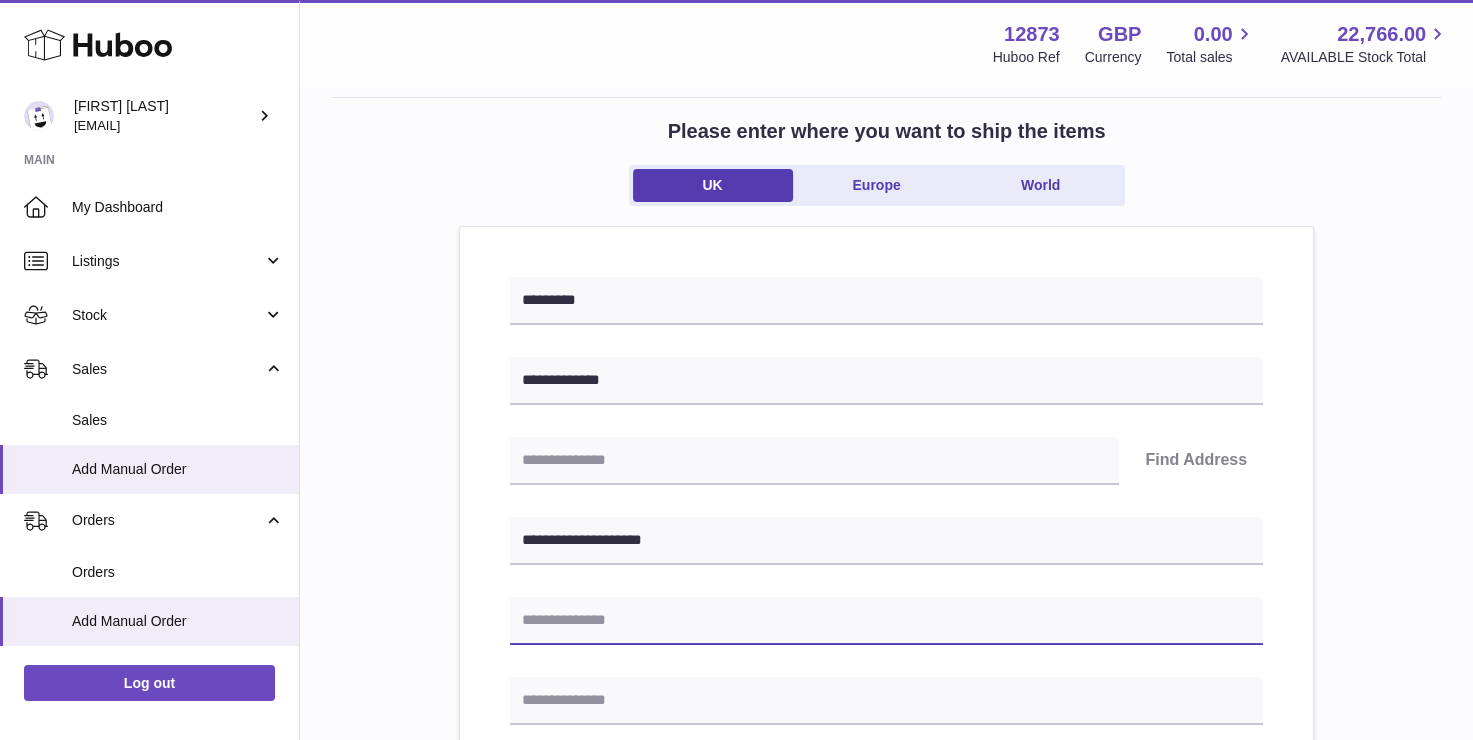 click at bounding box center (886, 621) 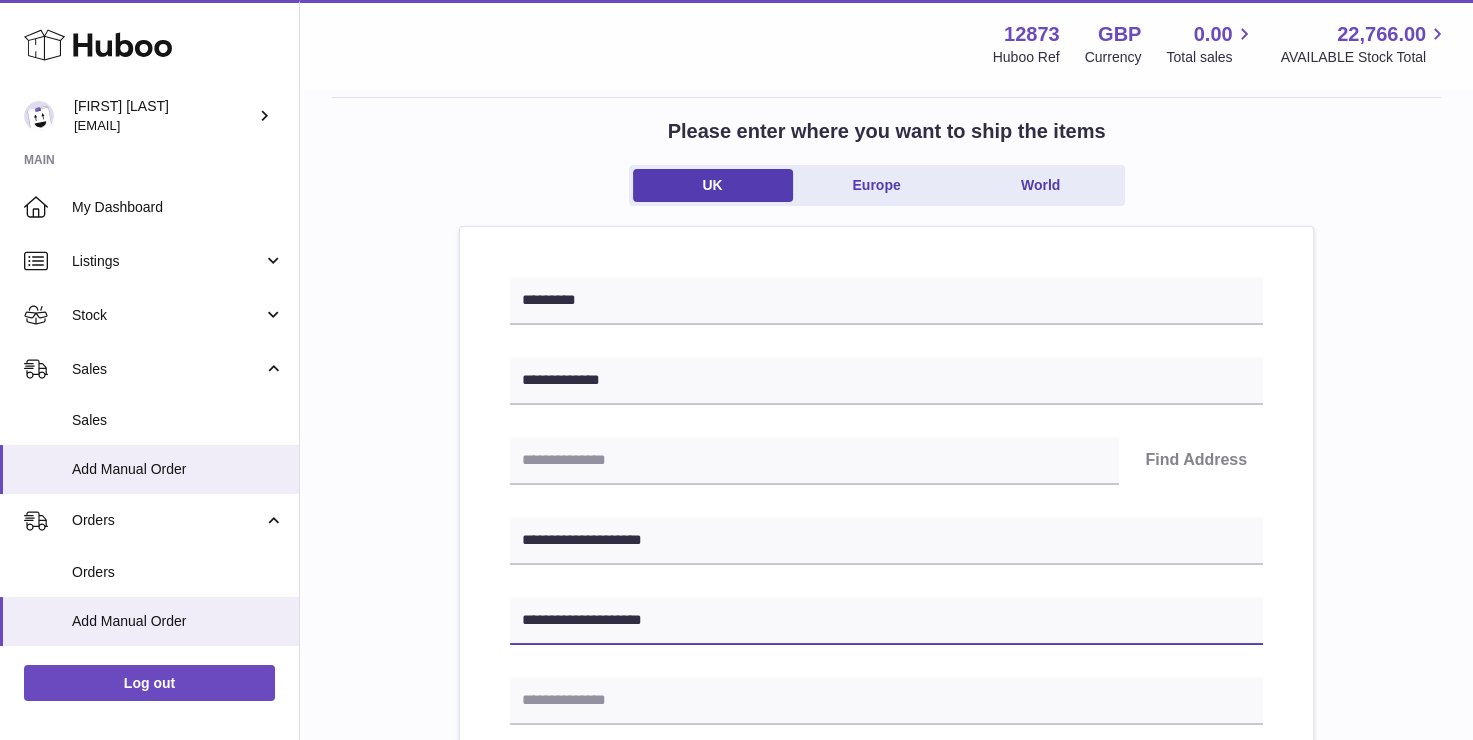 type on "**********" 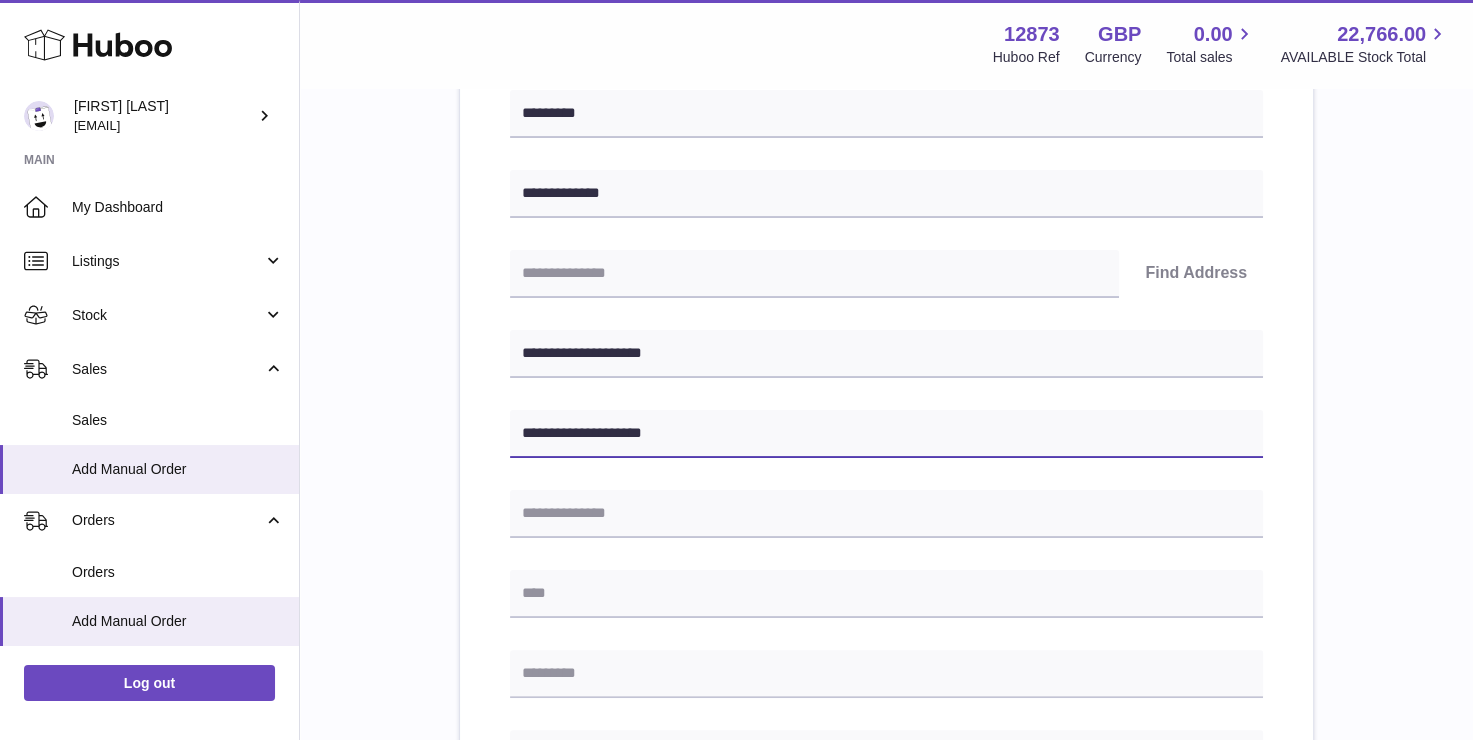 scroll, scrollTop: 300, scrollLeft: 0, axis: vertical 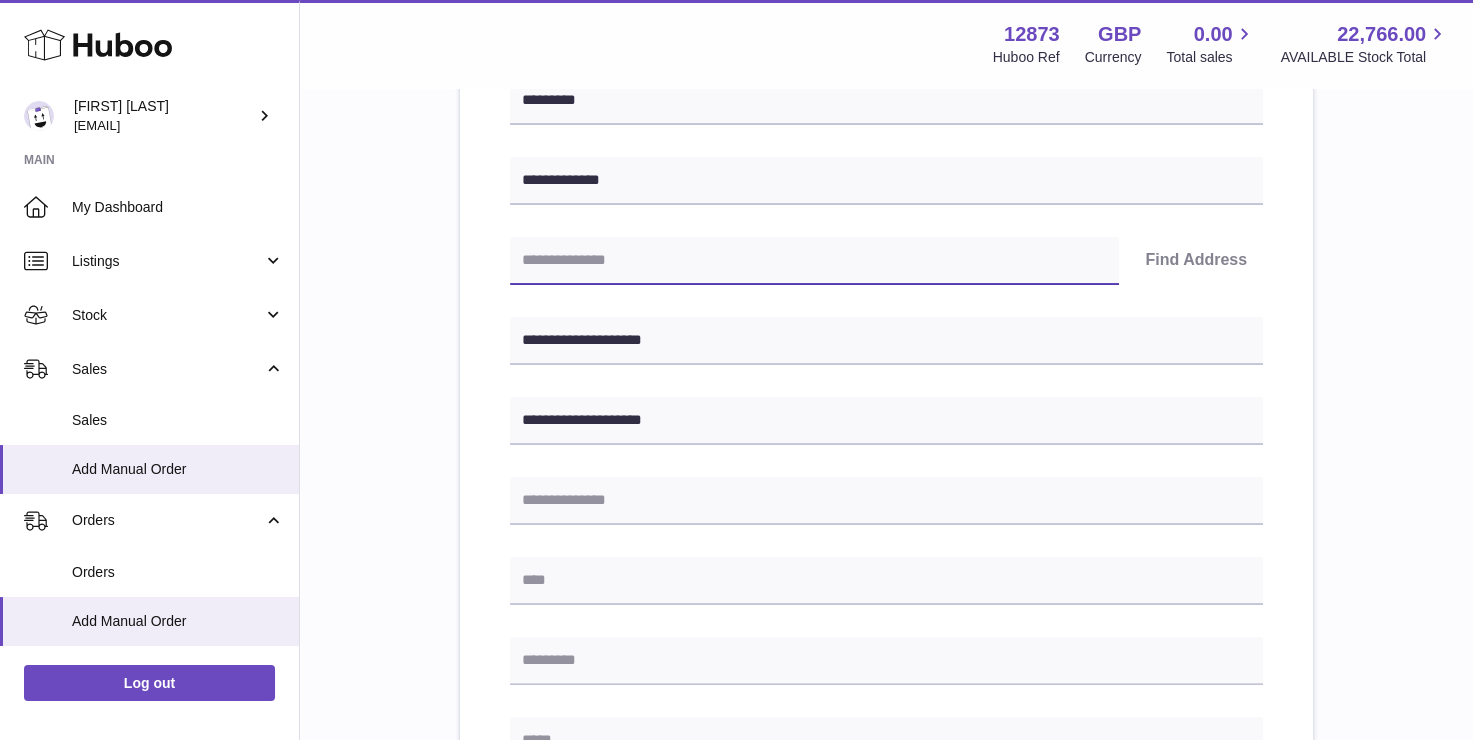 click at bounding box center (814, 261) 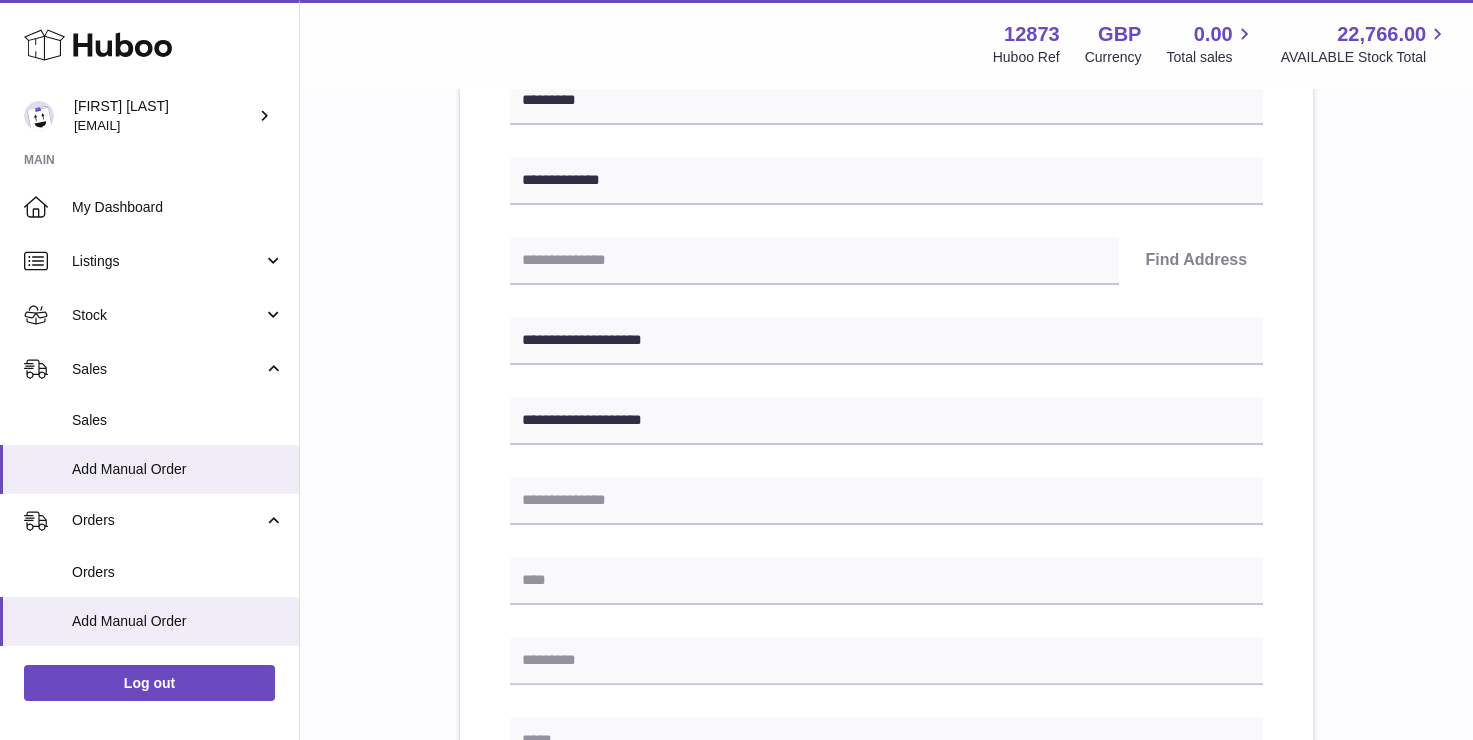 click on "**********" at bounding box center [886, 622] 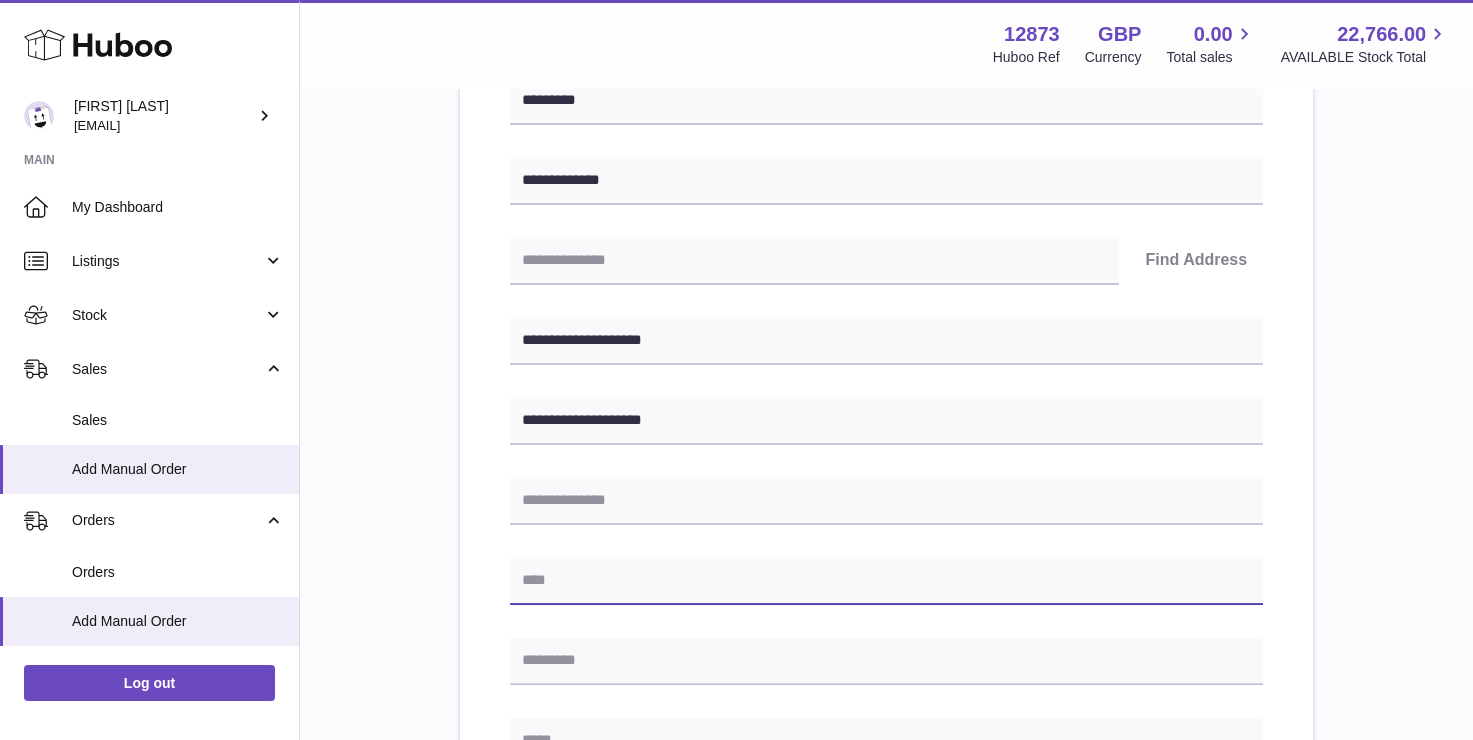 click at bounding box center [886, 581] 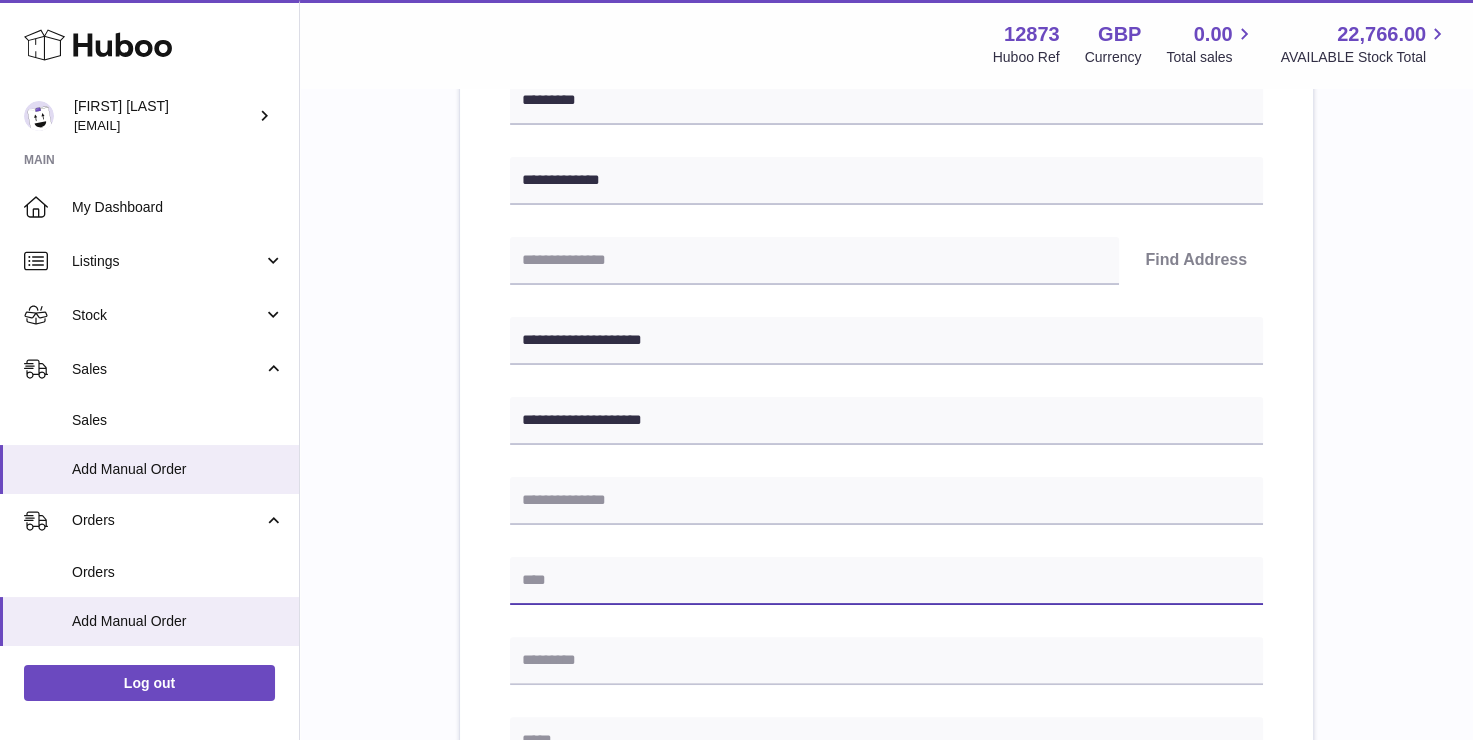 paste on "*********" 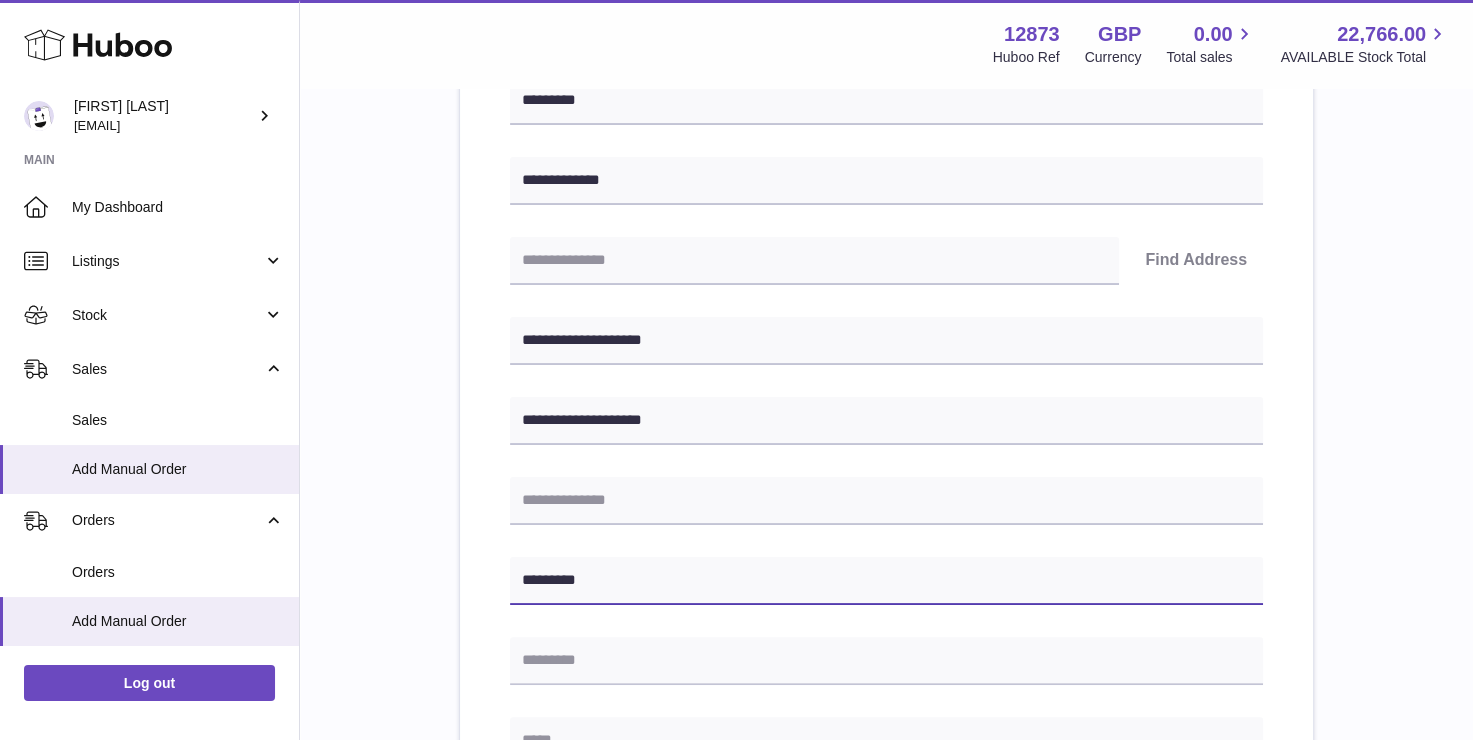 type on "*********" 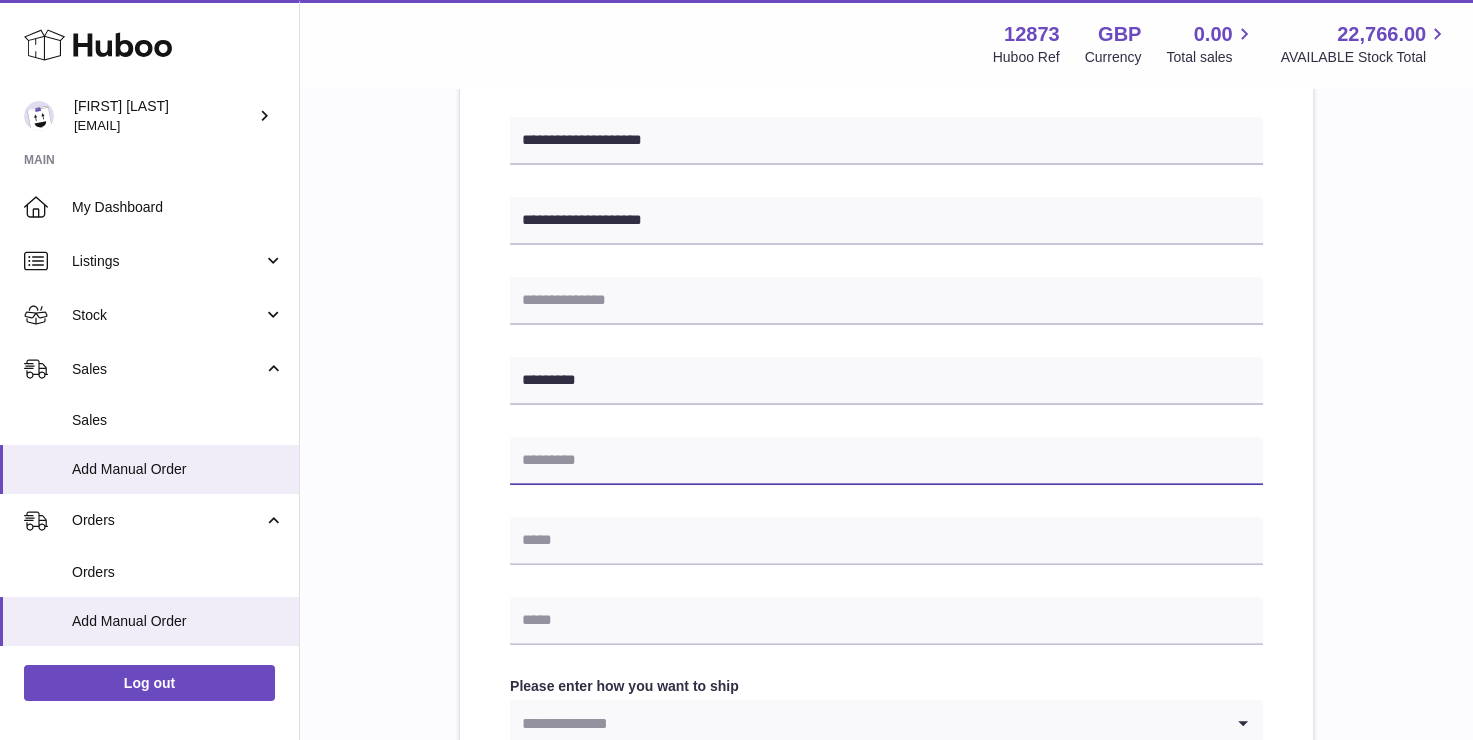 click at bounding box center [886, 461] 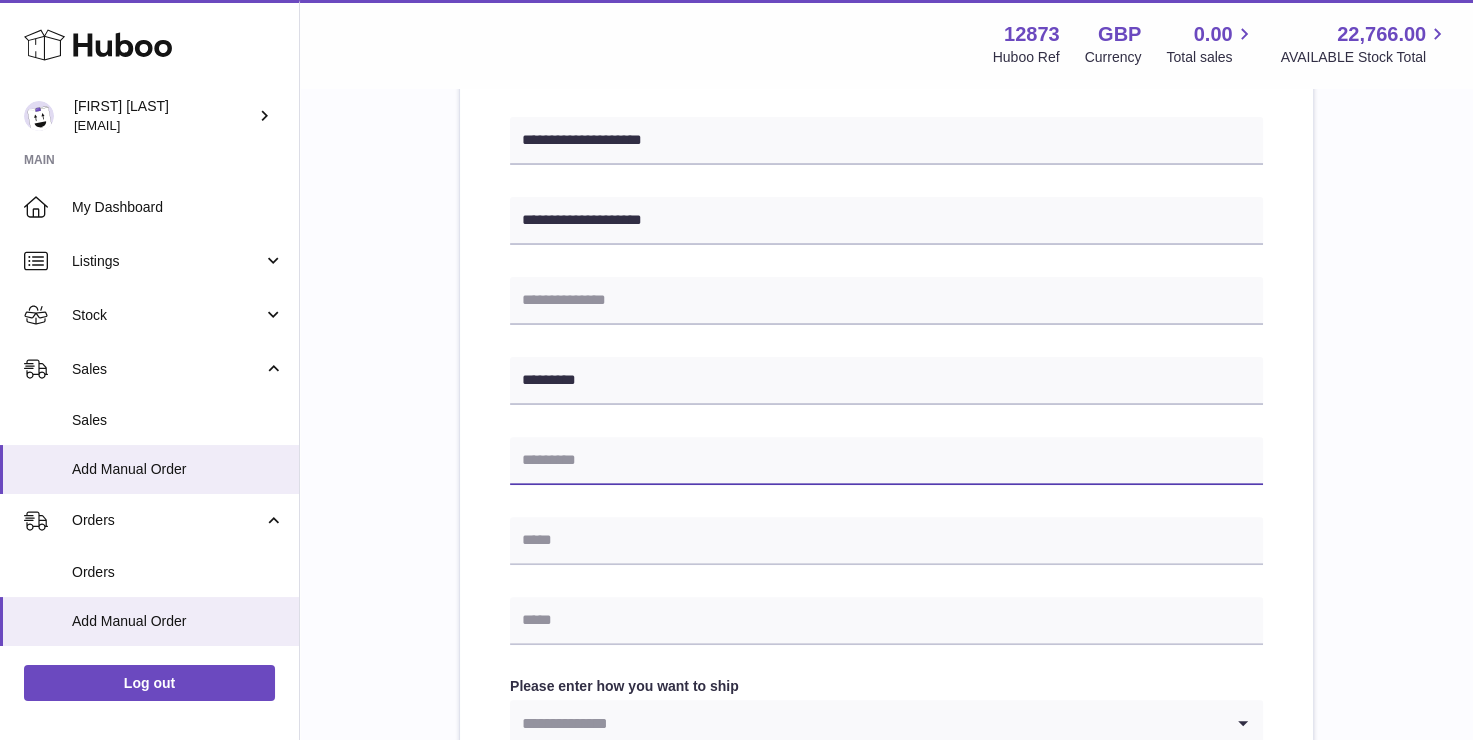 paste on "********" 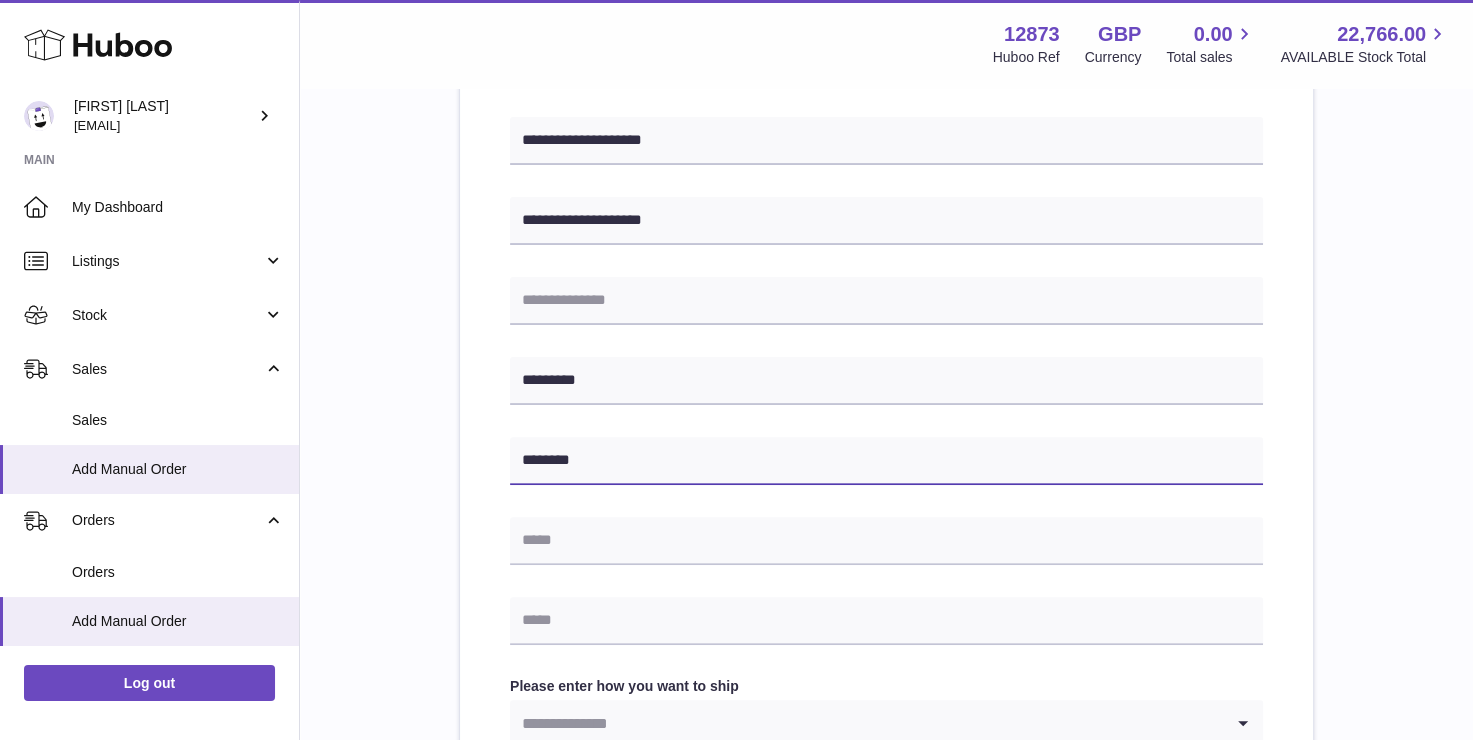 type on "********" 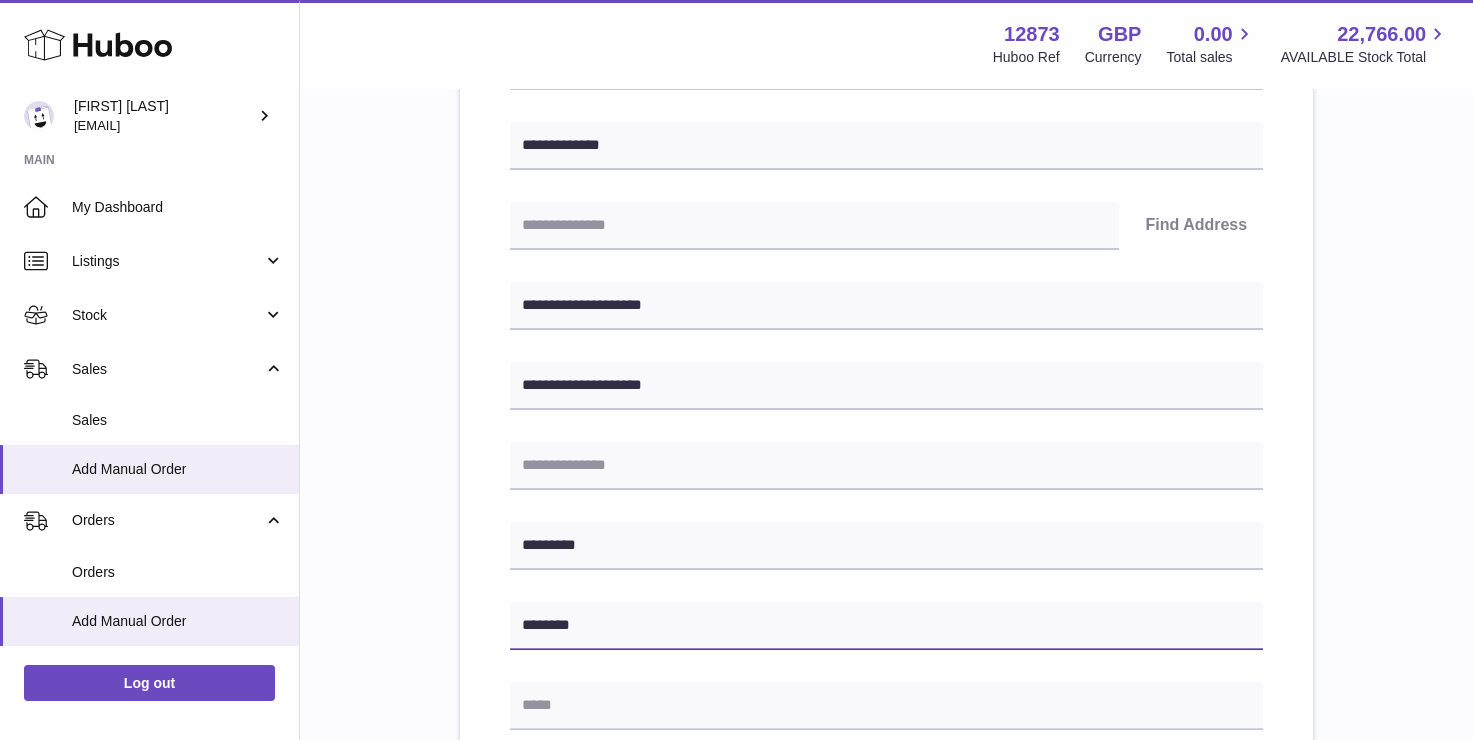 scroll, scrollTop: 300, scrollLeft: 0, axis: vertical 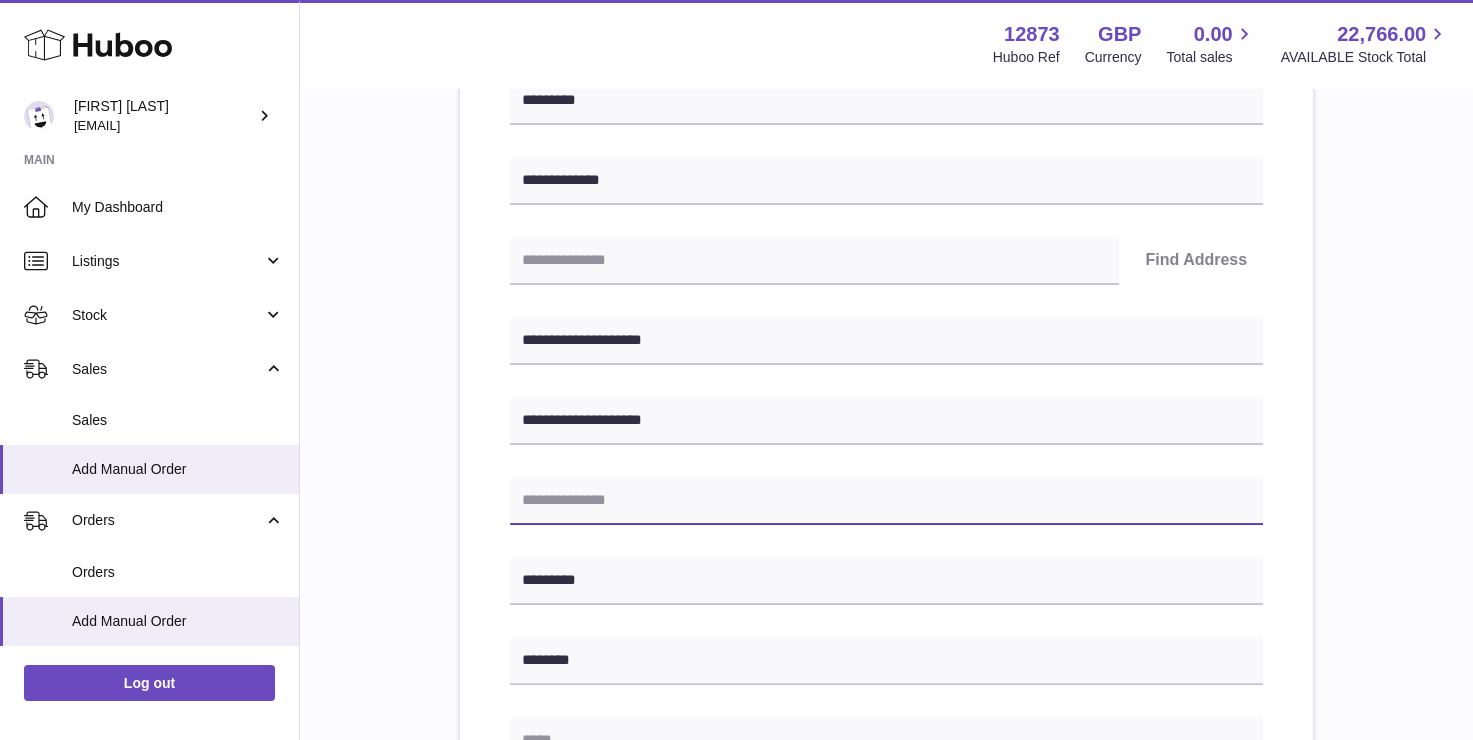 click at bounding box center [886, 501] 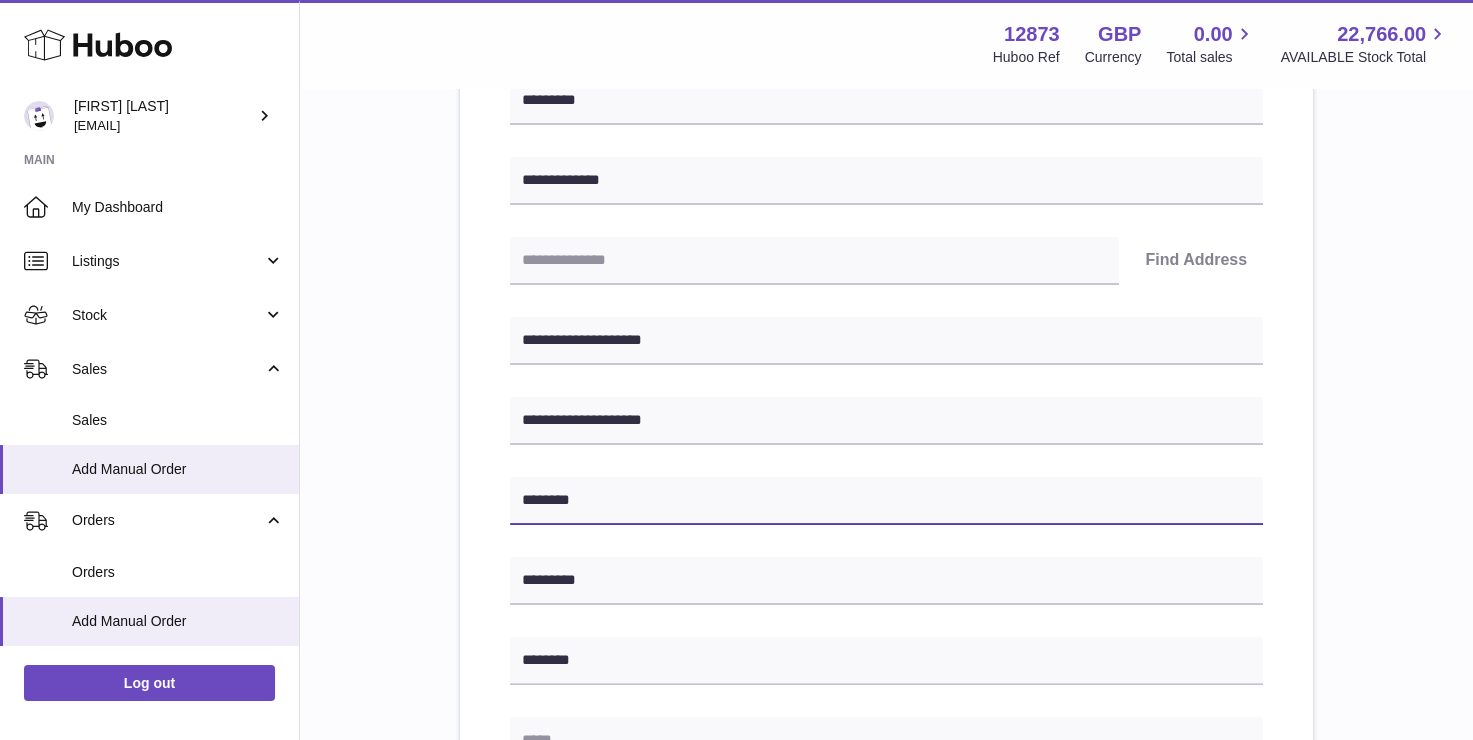 type on "********" 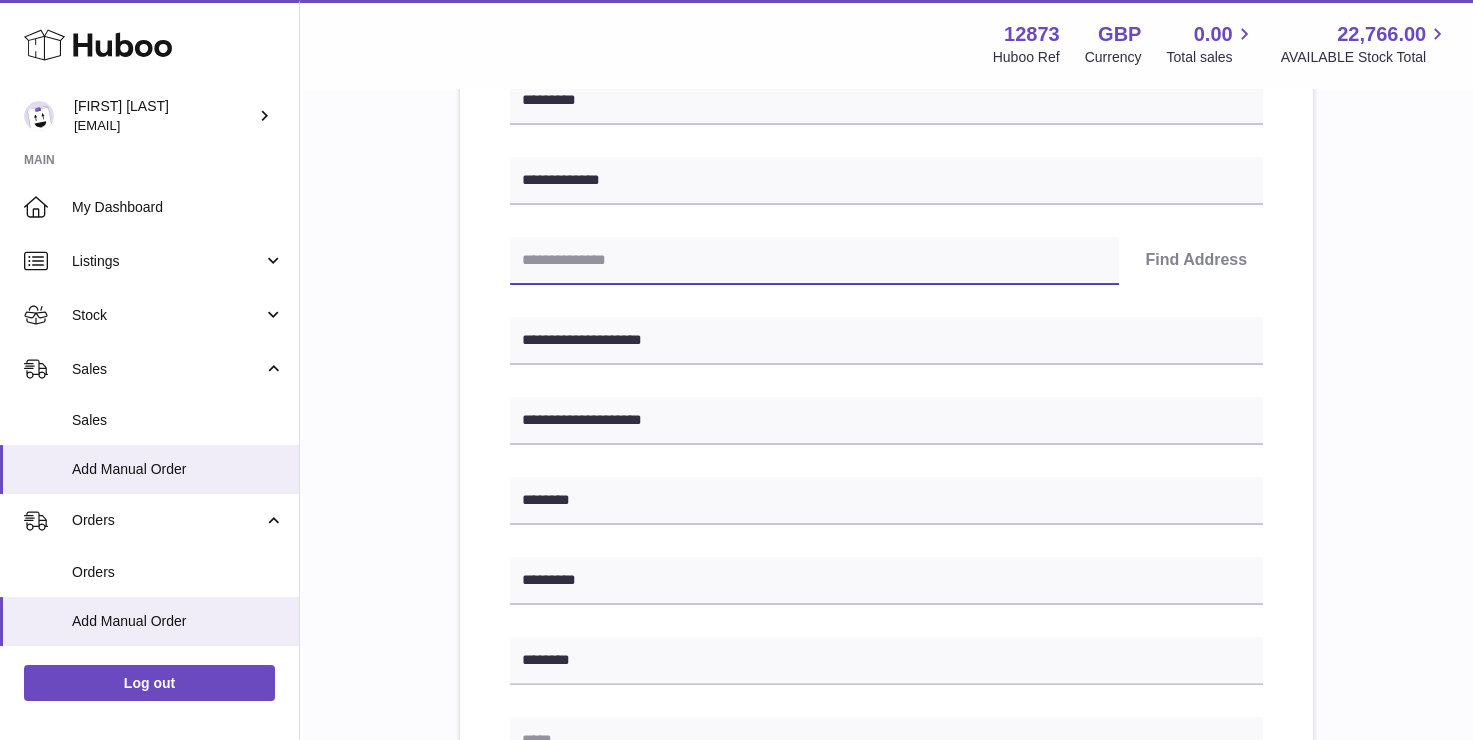 click at bounding box center [814, 261] 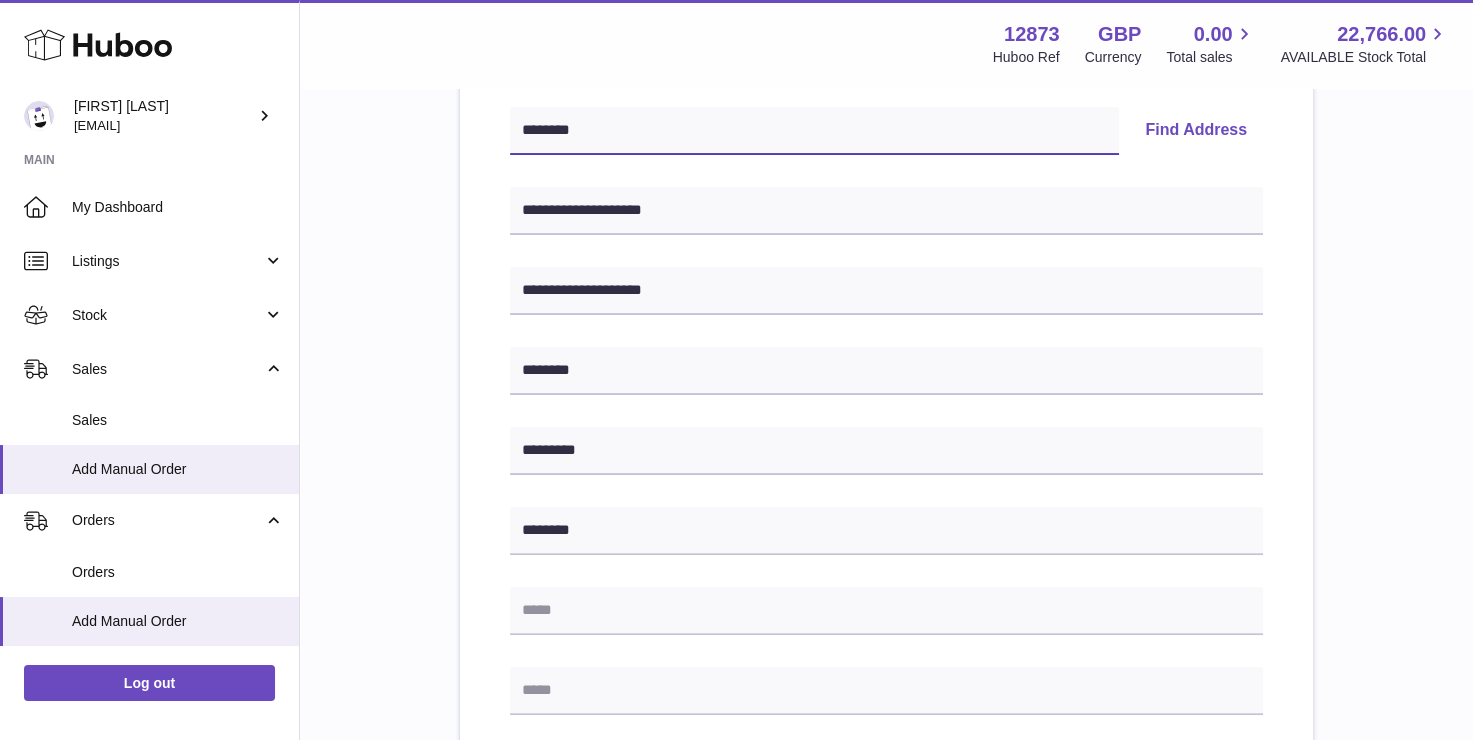 scroll, scrollTop: 600, scrollLeft: 0, axis: vertical 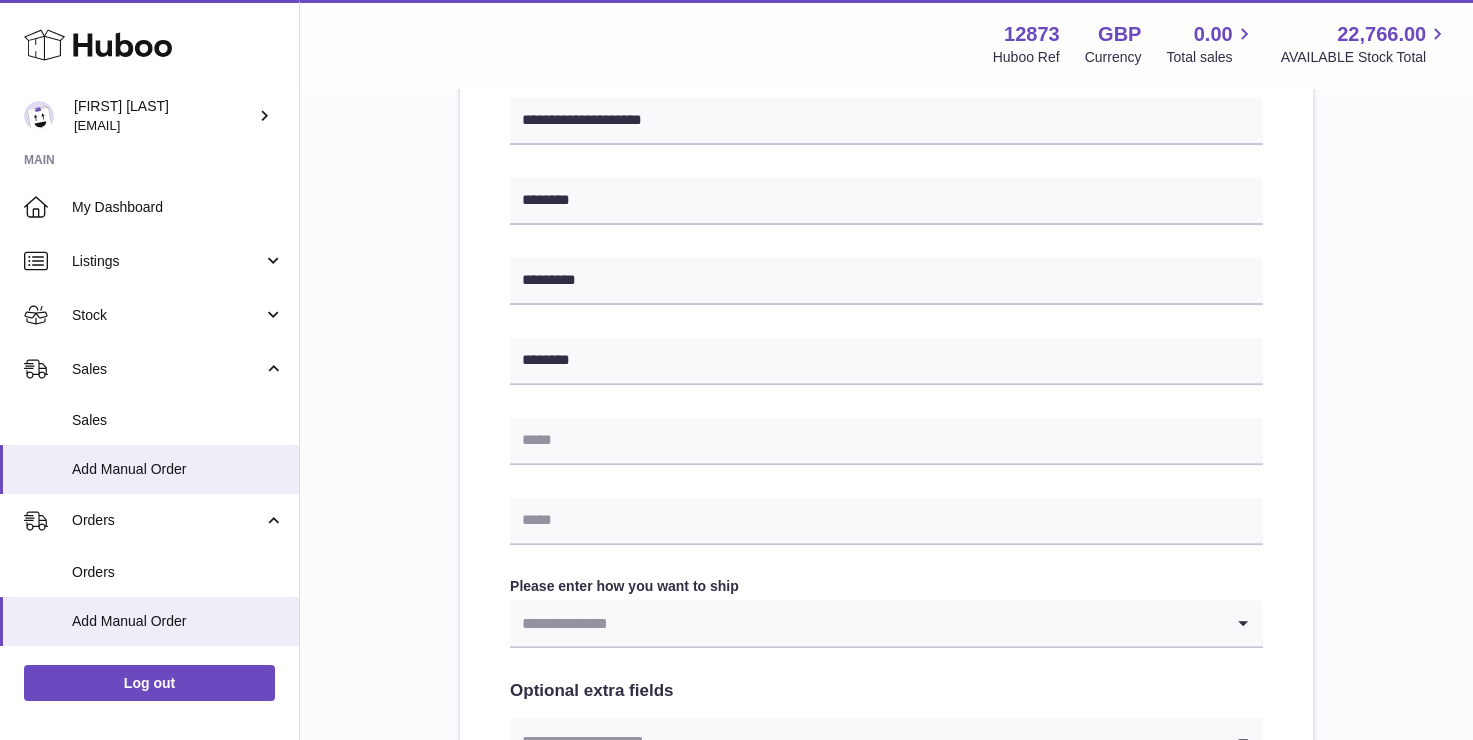 type on "********" 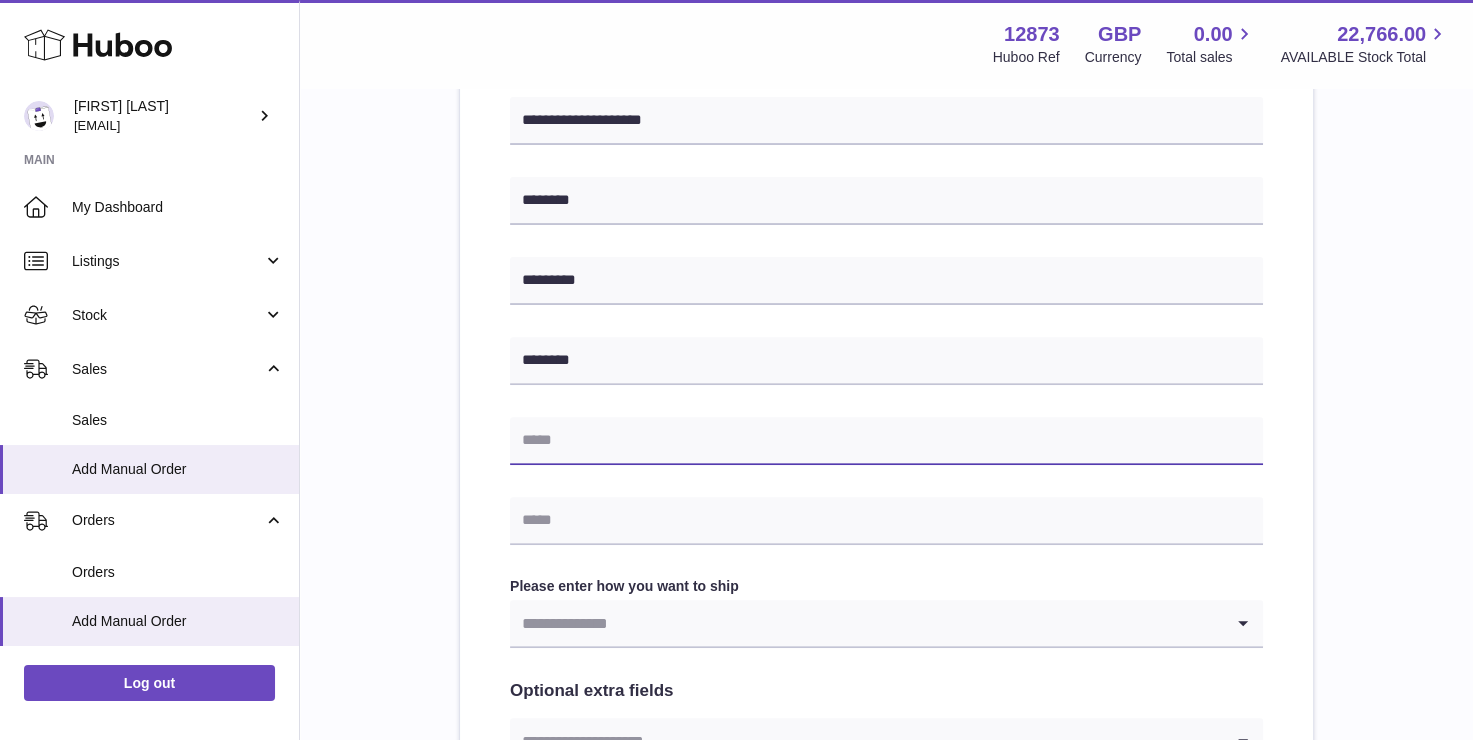 click at bounding box center [886, 441] 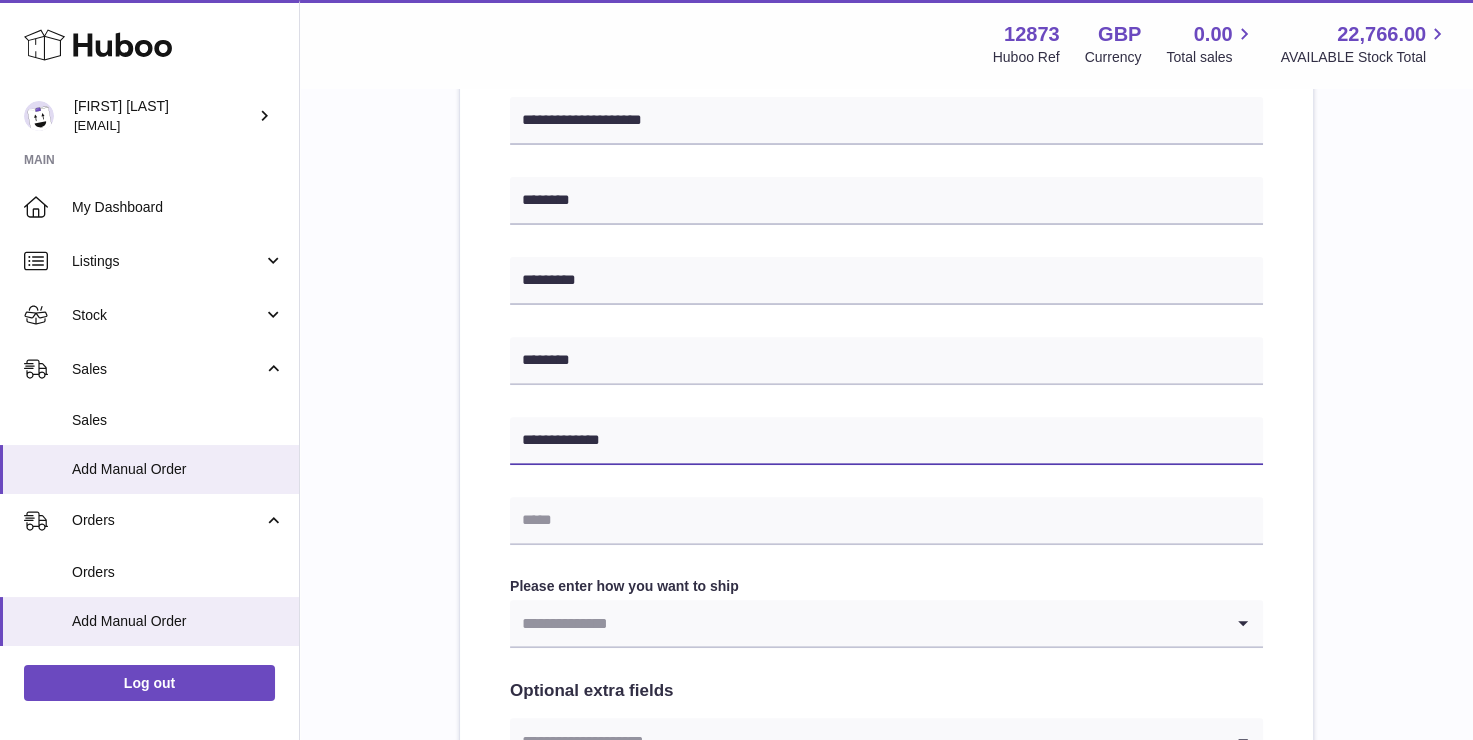 type on "**********" 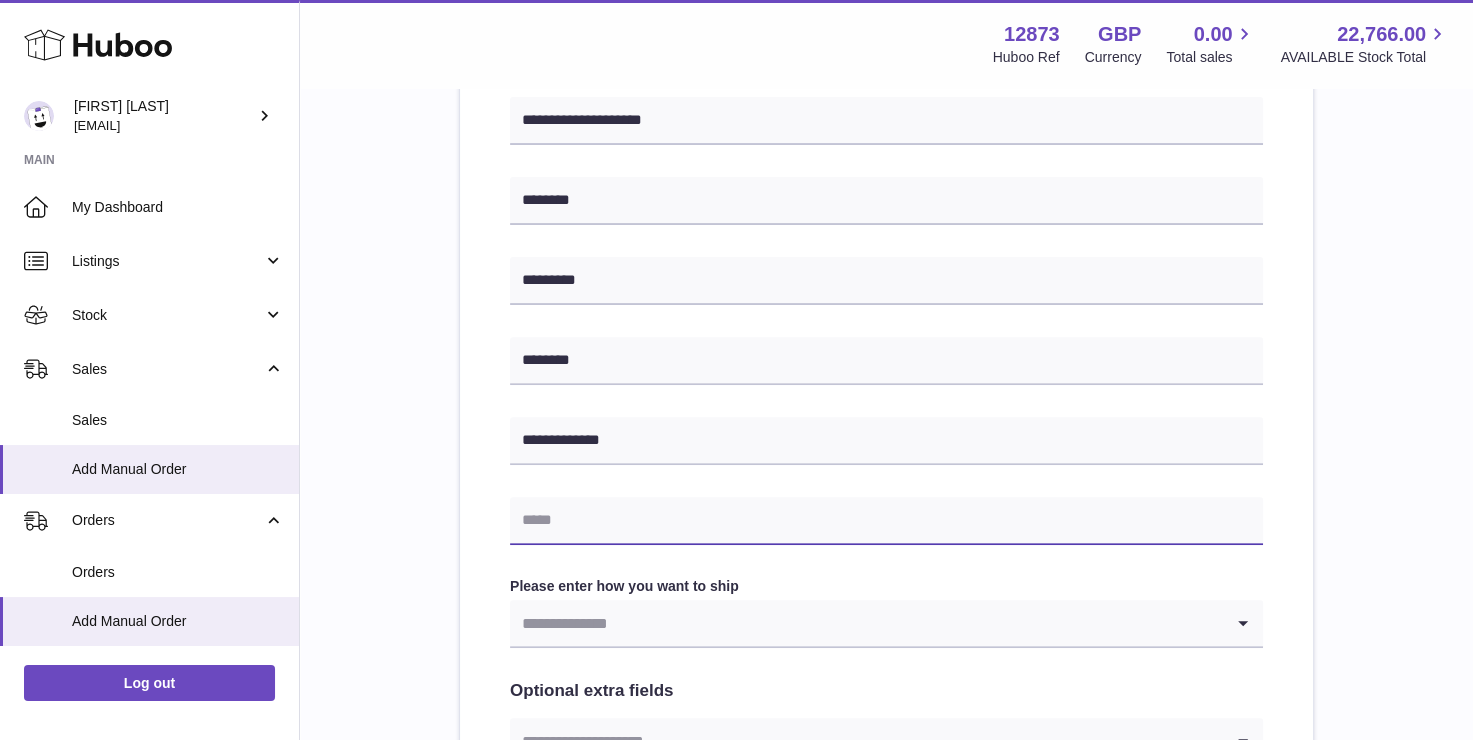 click at bounding box center [886, 521] 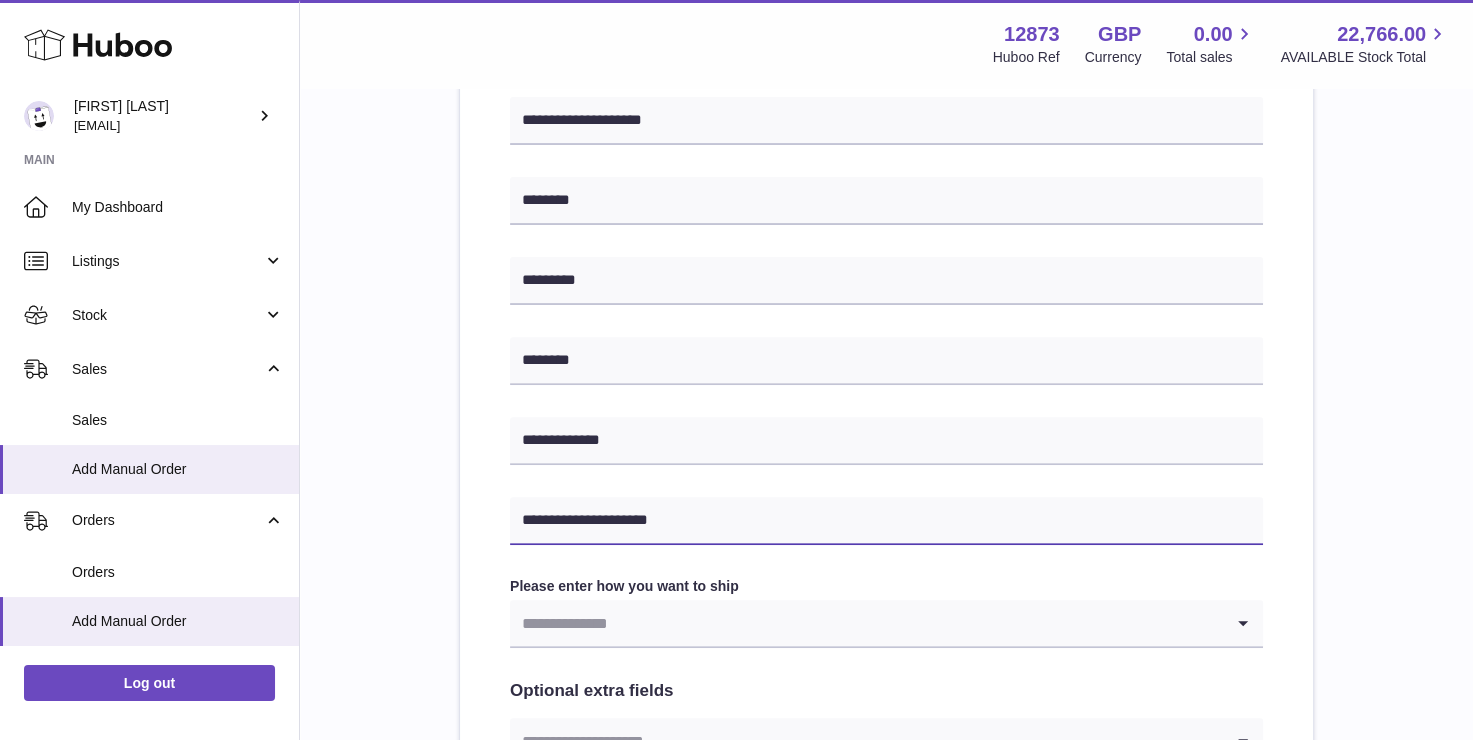 type on "**********" 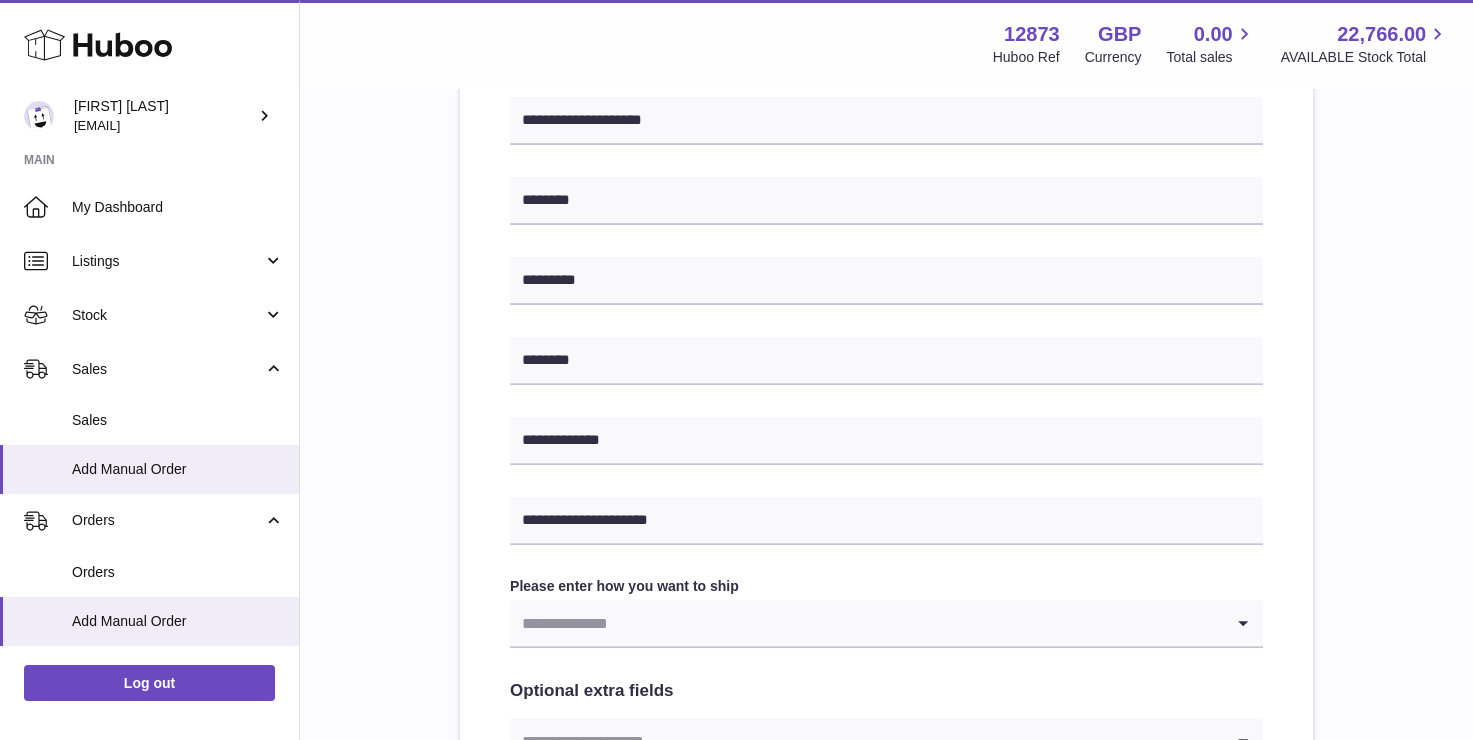 click at bounding box center (866, 623) 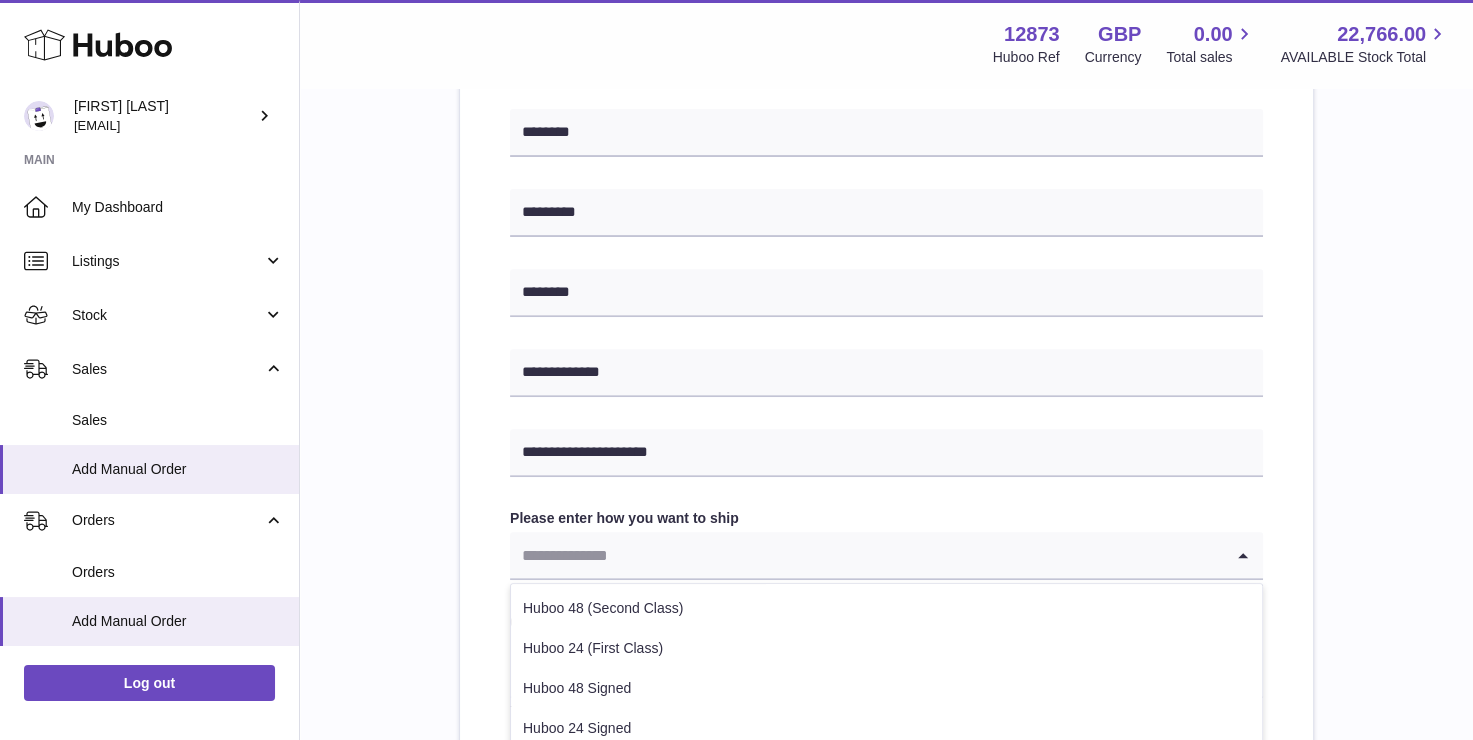 scroll, scrollTop: 900, scrollLeft: 0, axis: vertical 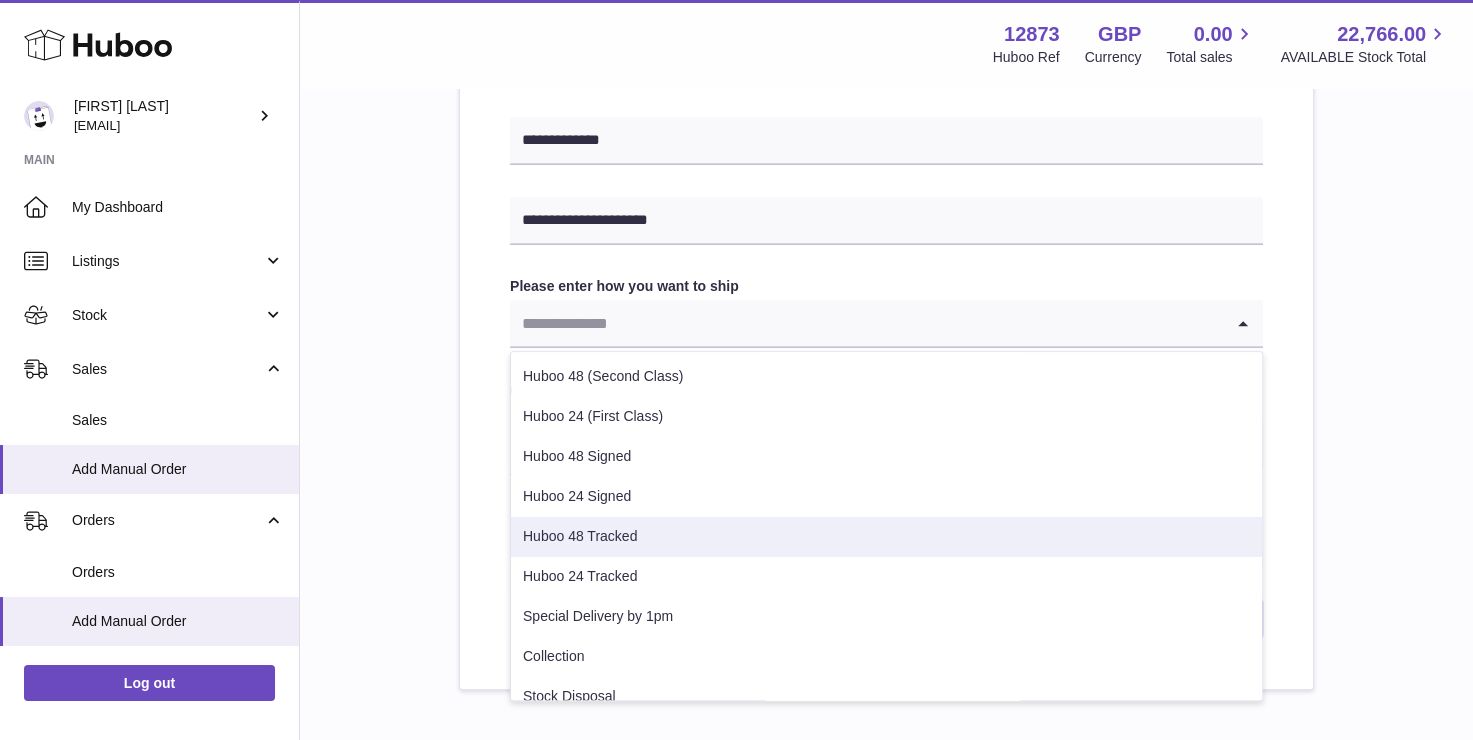 click on "Huboo 48 Tracked" at bounding box center (886, 537) 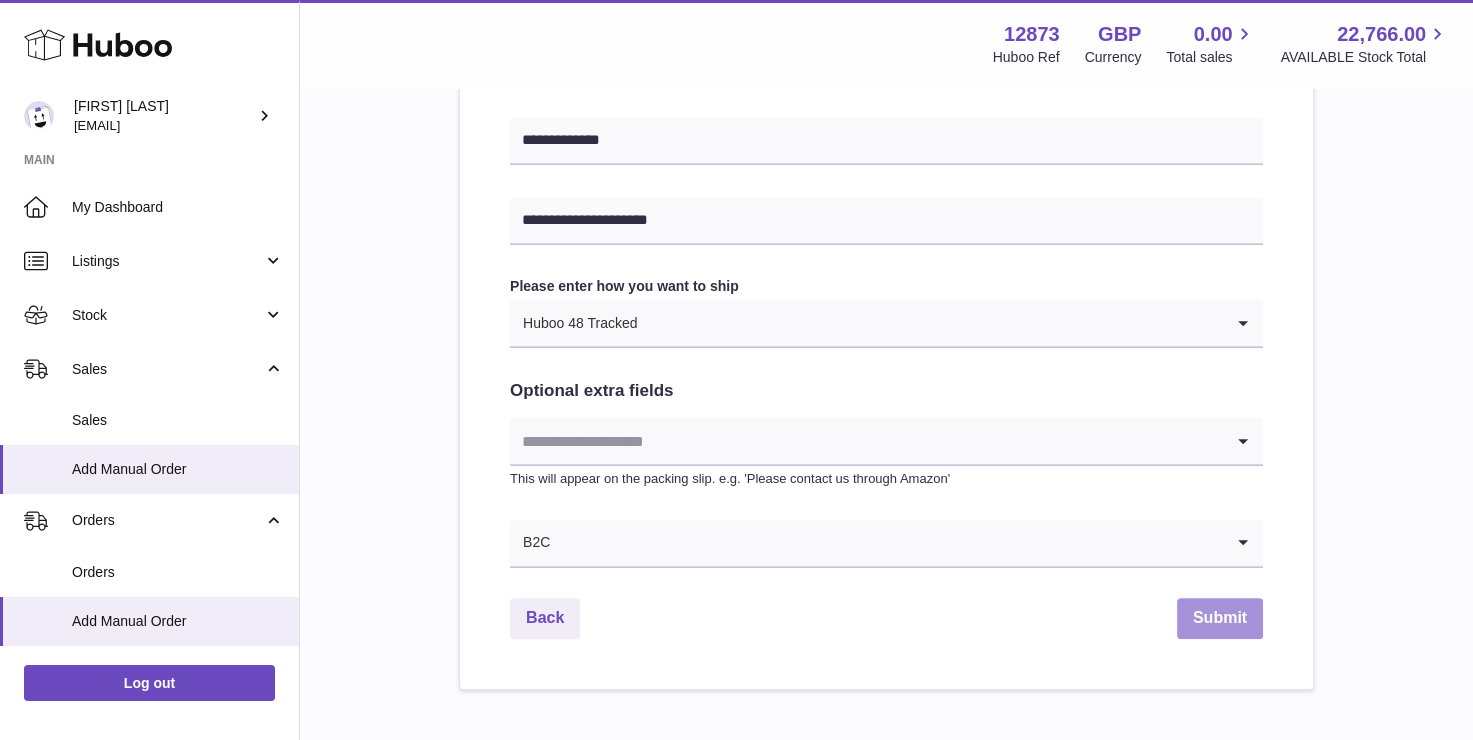 click on "Submit" at bounding box center (1220, 618) 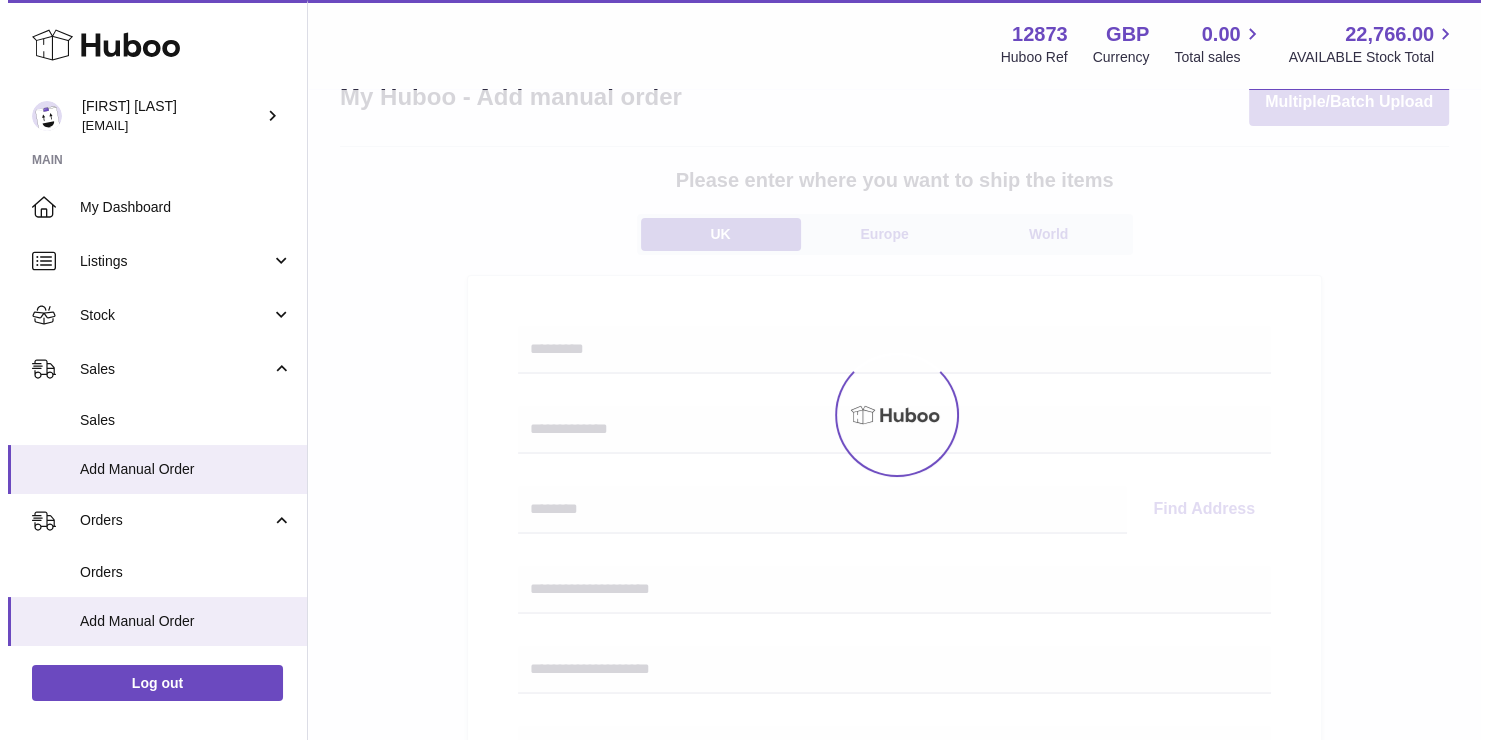 scroll, scrollTop: 0, scrollLeft: 0, axis: both 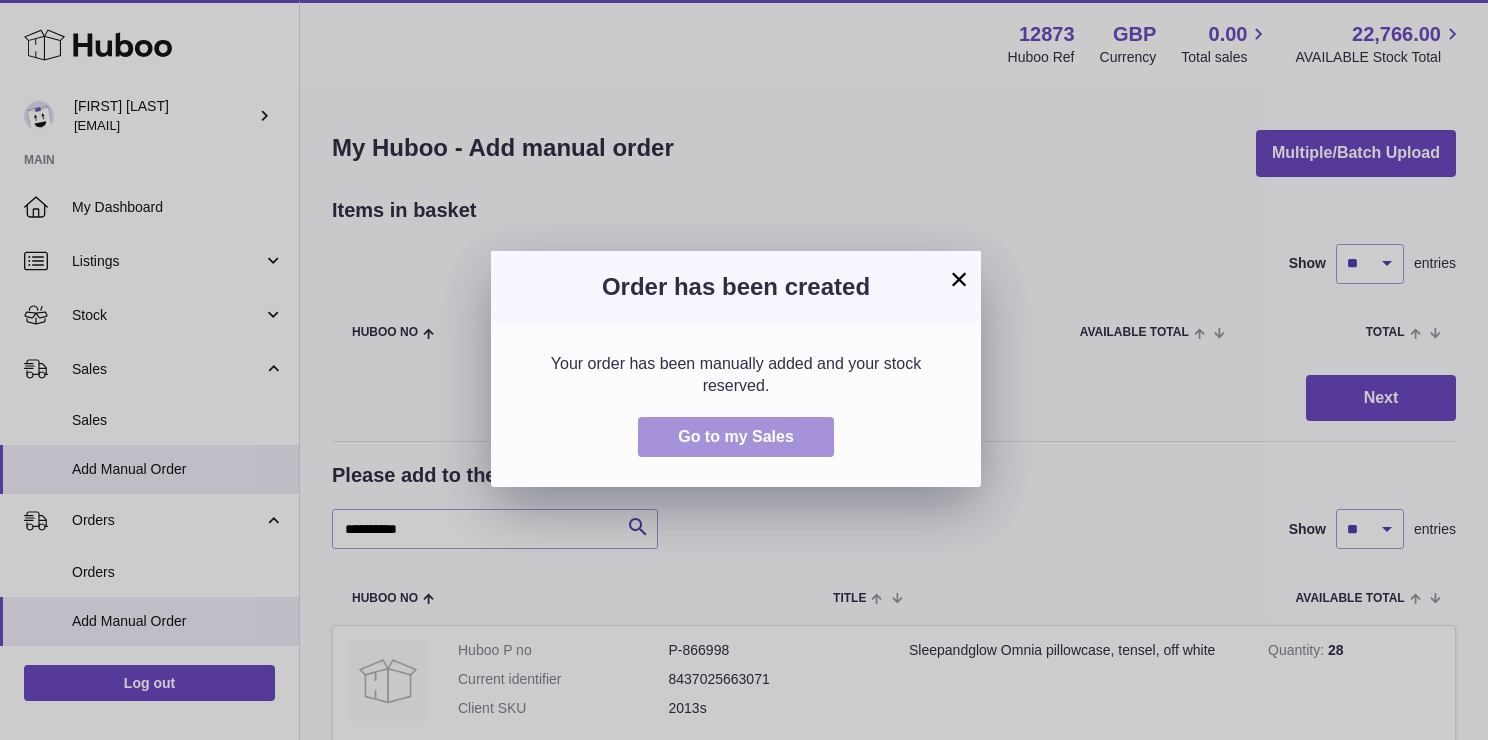 click on "Go to my Sales" at bounding box center (736, 436) 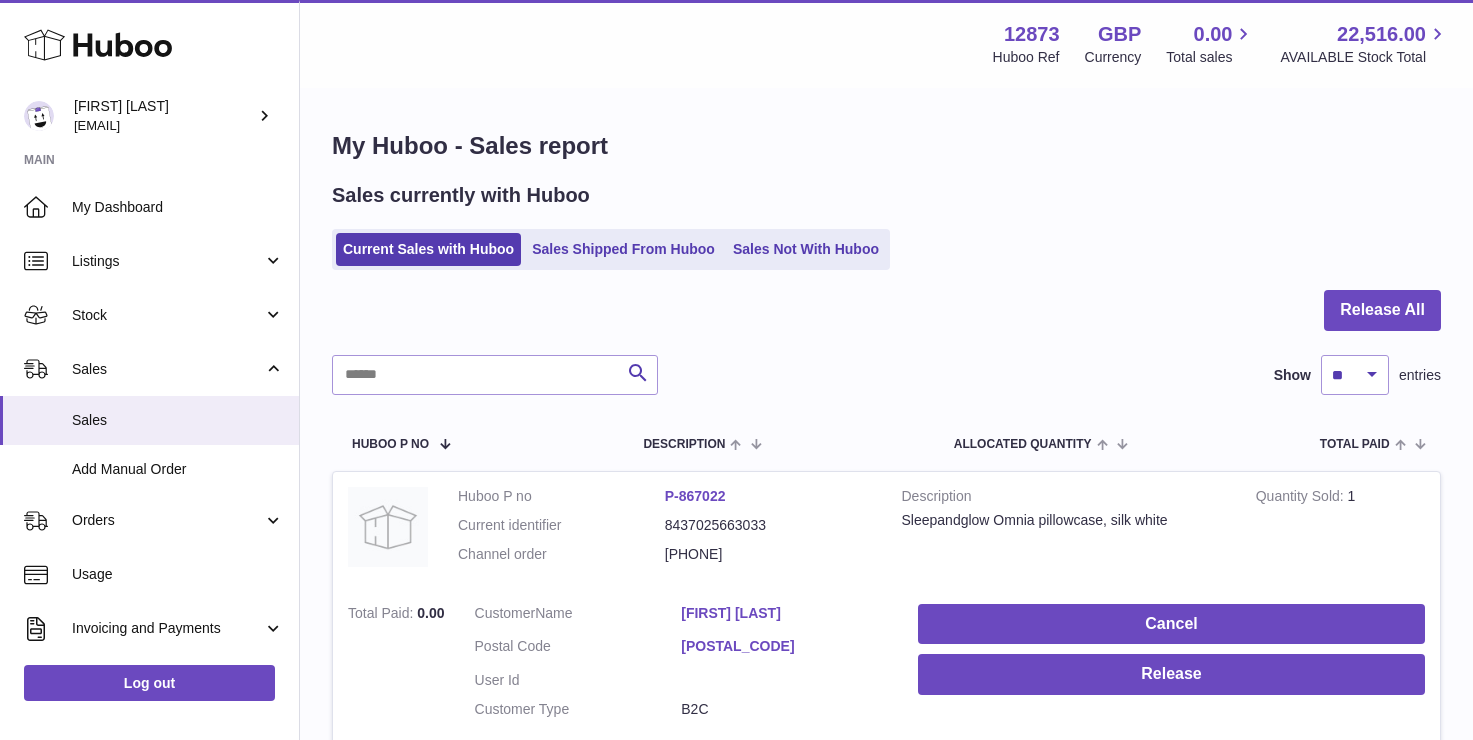 scroll, scrollTop: 0, scrollLeft: 0, axis: both 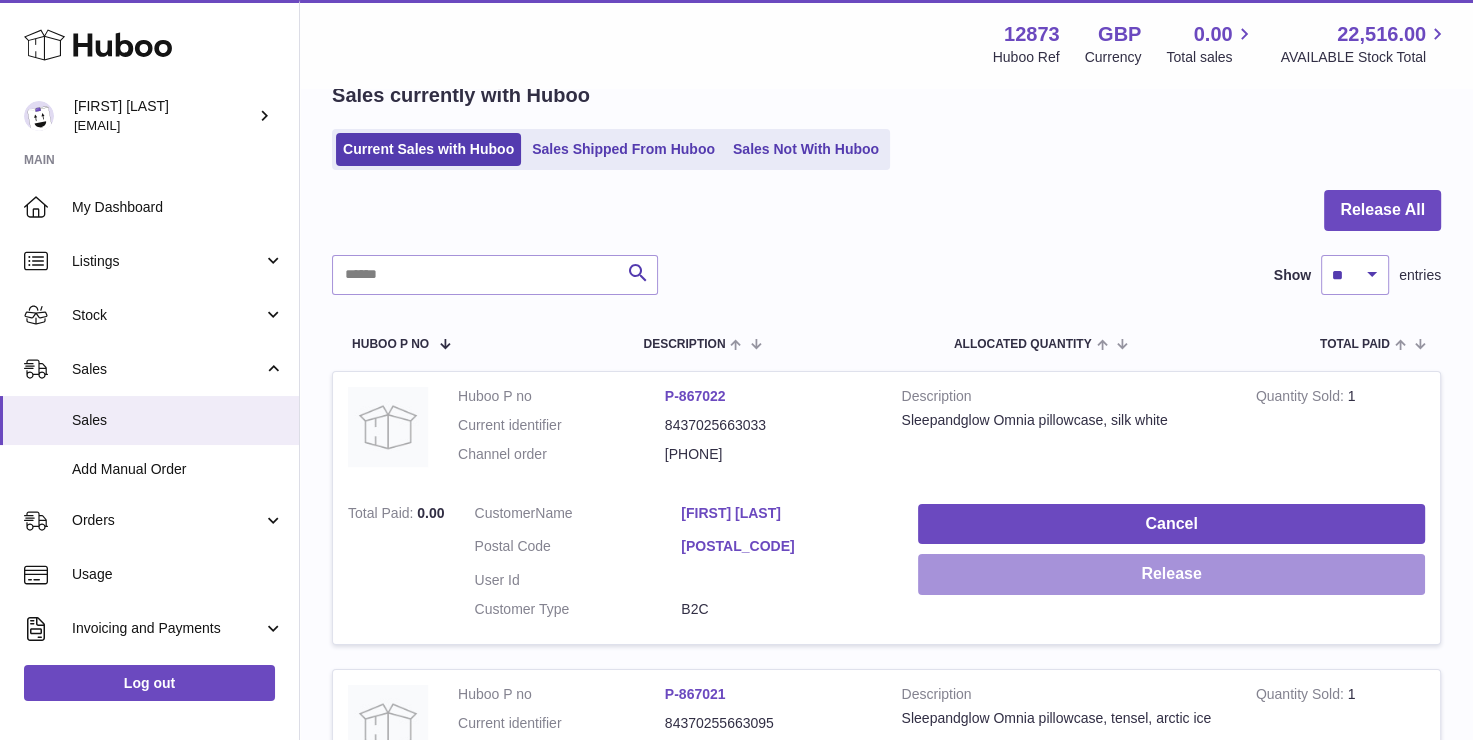 click on "Release" at bounding box center [1171, 574] 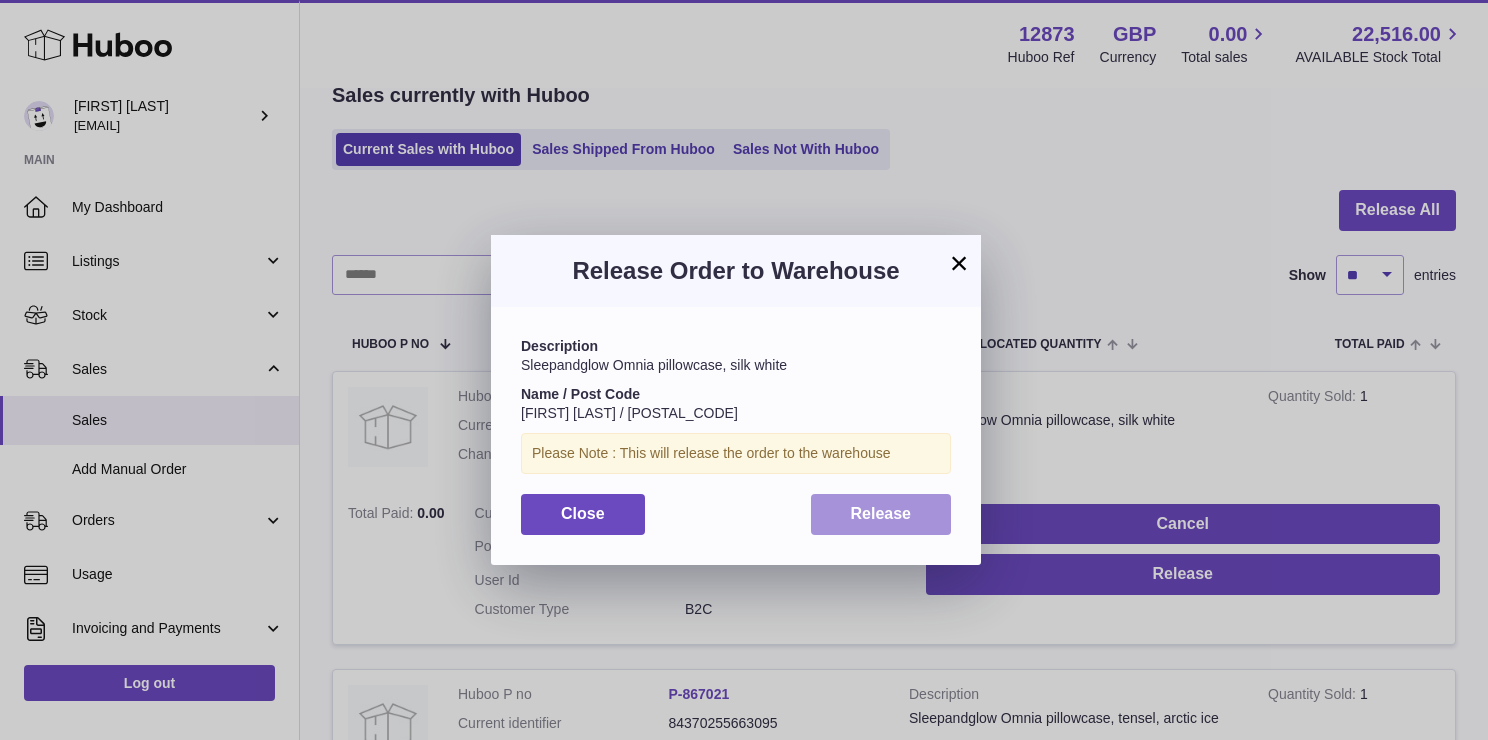 click on "Release" at bounding box center (881, 514) 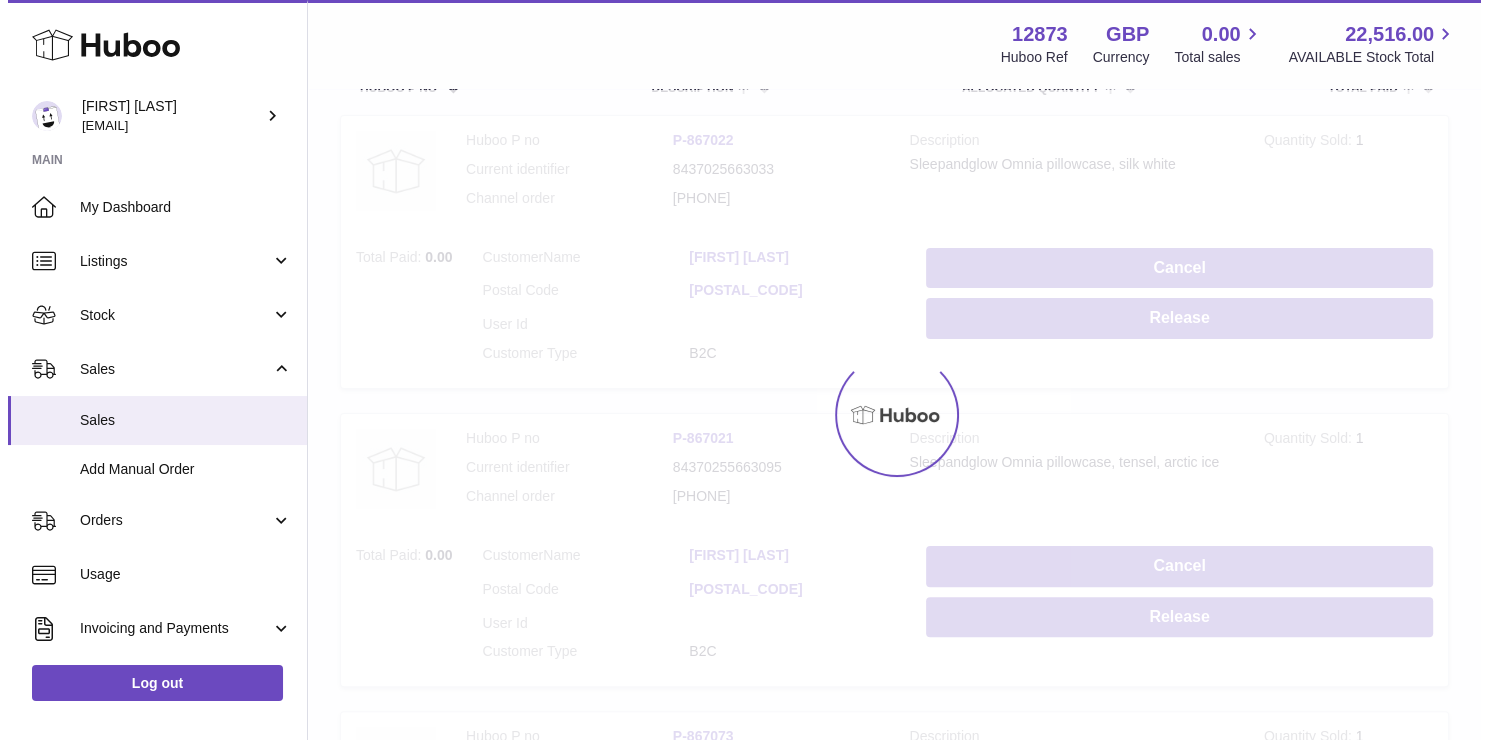 scroll, scrollTop: 500, scrollLeft: 0, axis: vertical 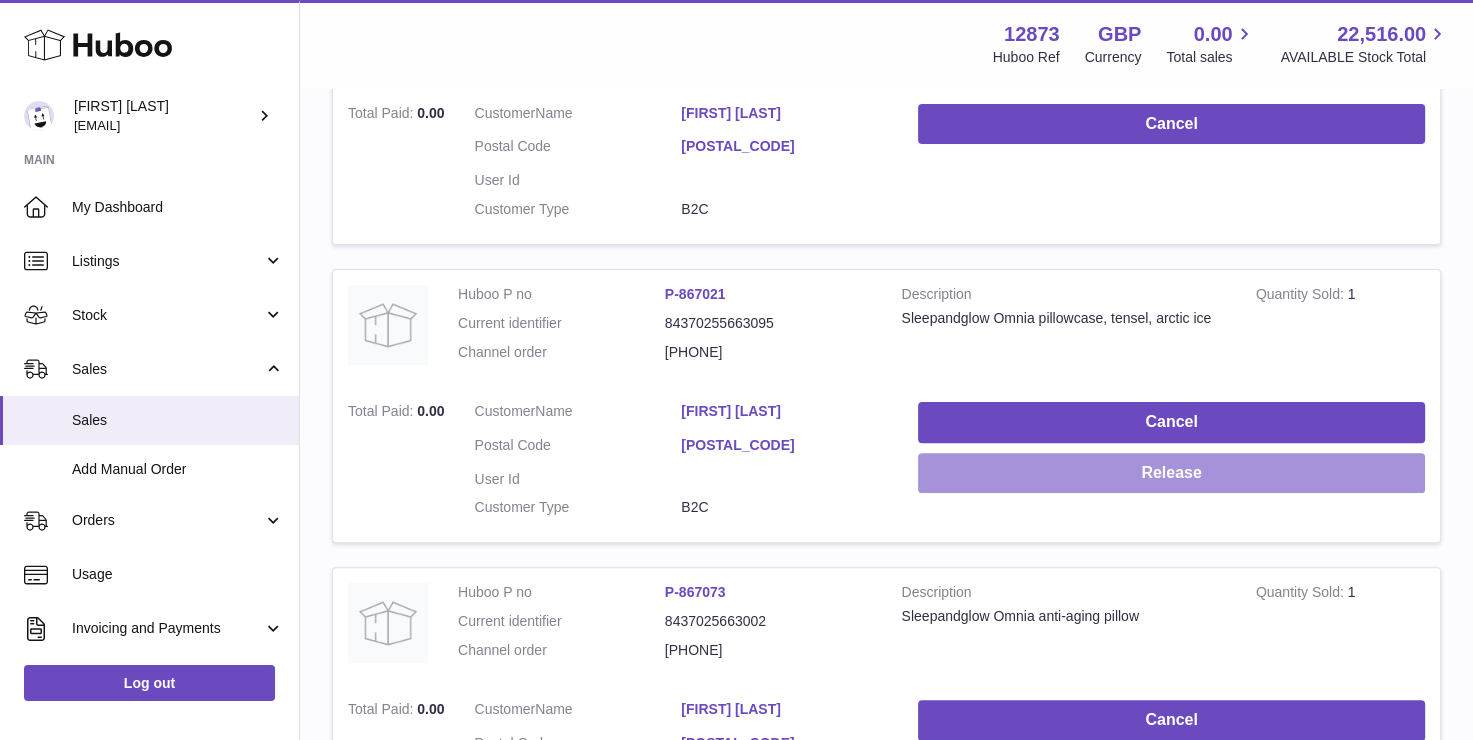 click on "Release" at bounding box center (1171, 473) 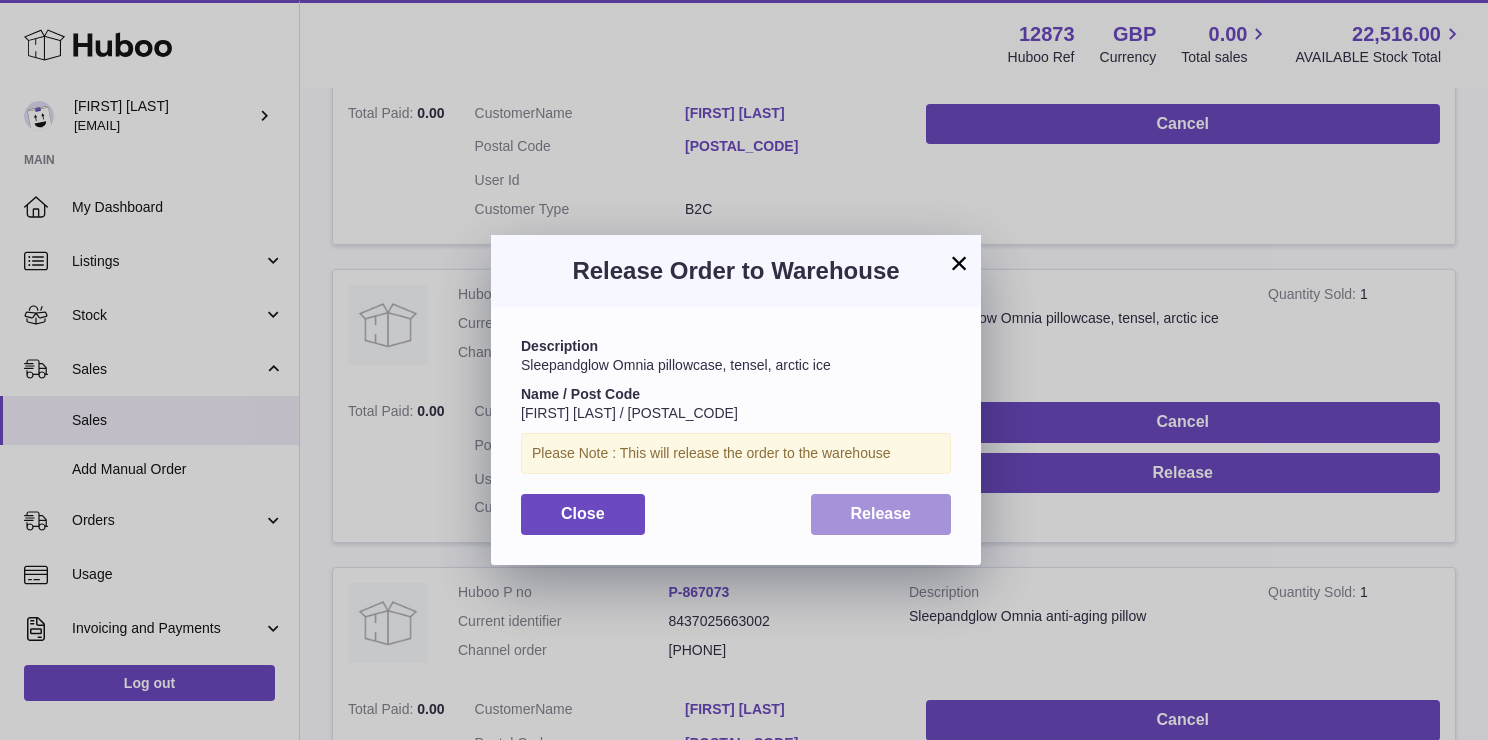 click on "Release" at bounding box center (881, 513) 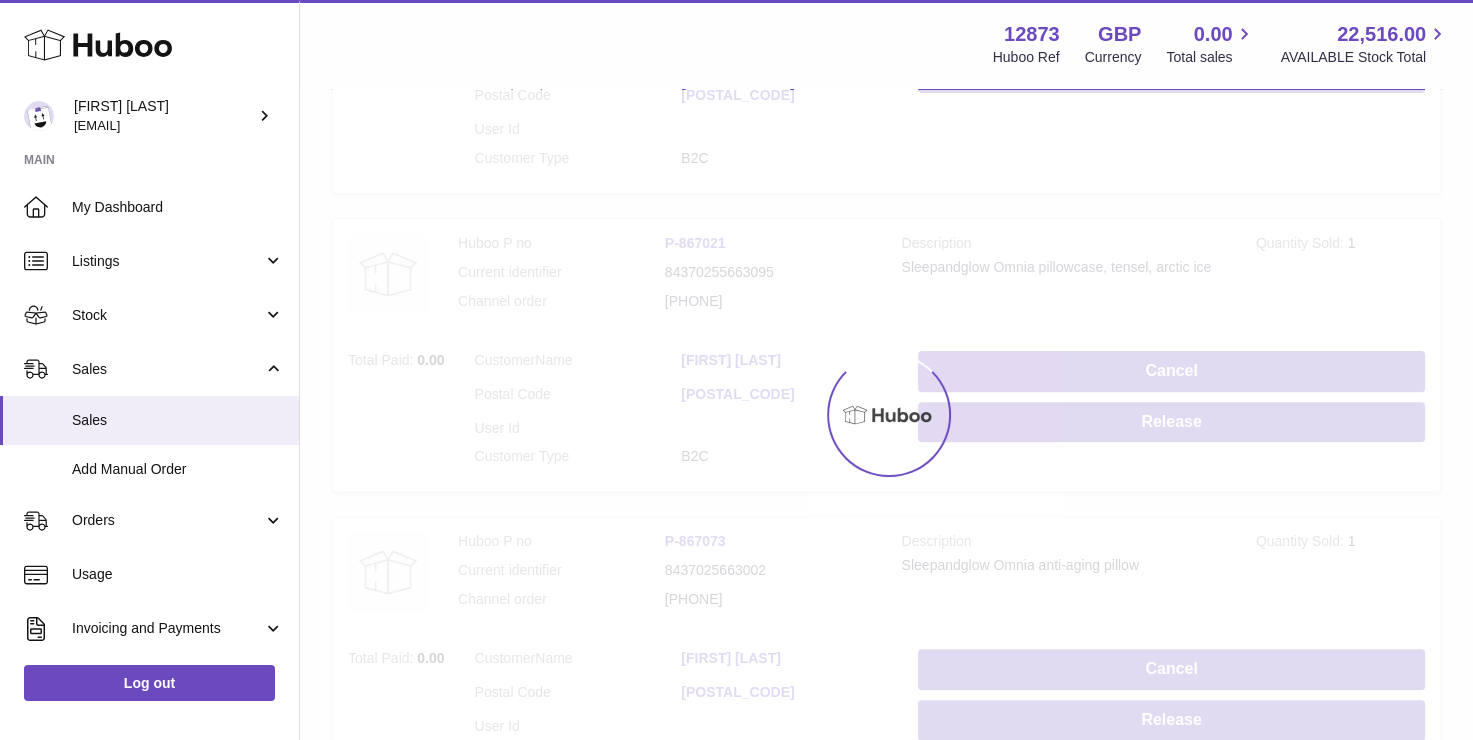 scroll, scrollTop: 600, scrollLeft: 0, axis: vertical 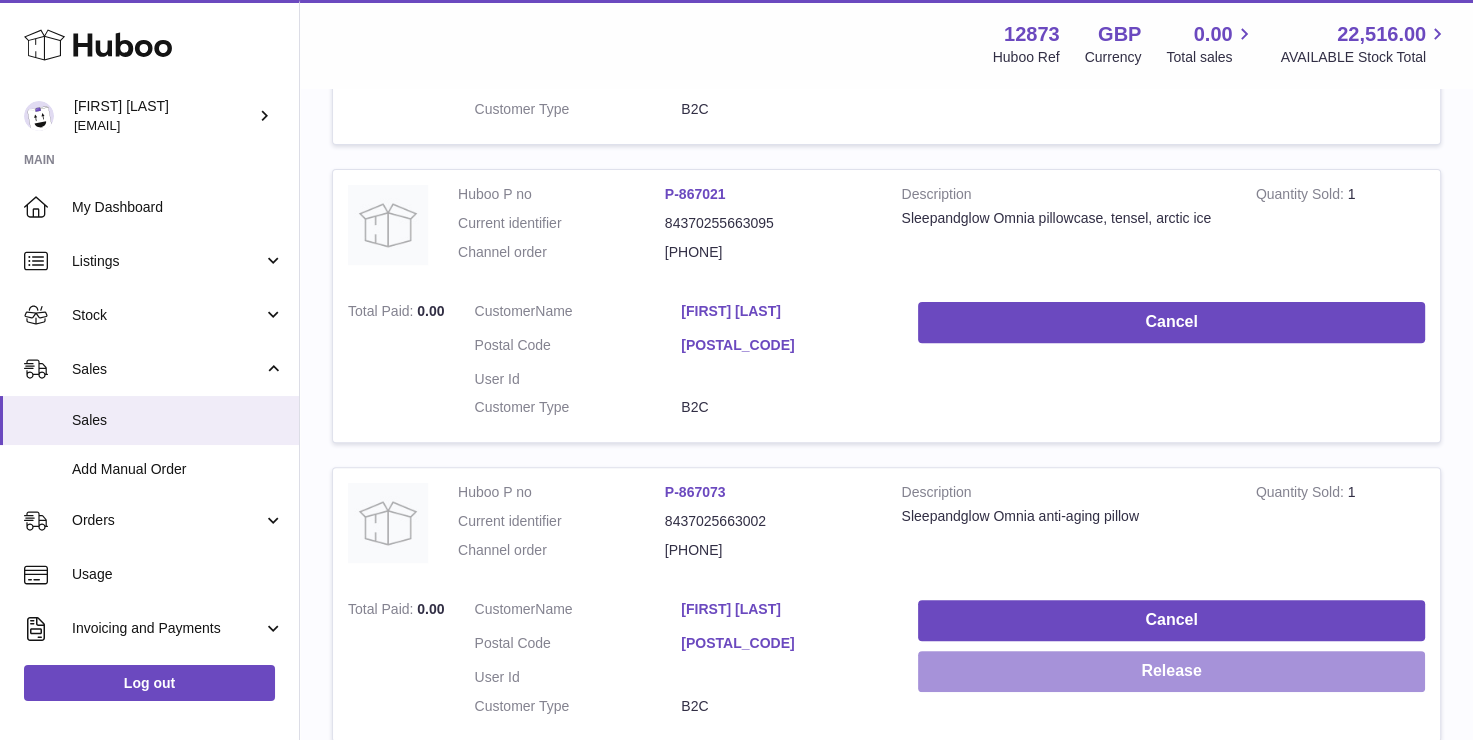 click on "Release" at bounding box center (1171, 671) 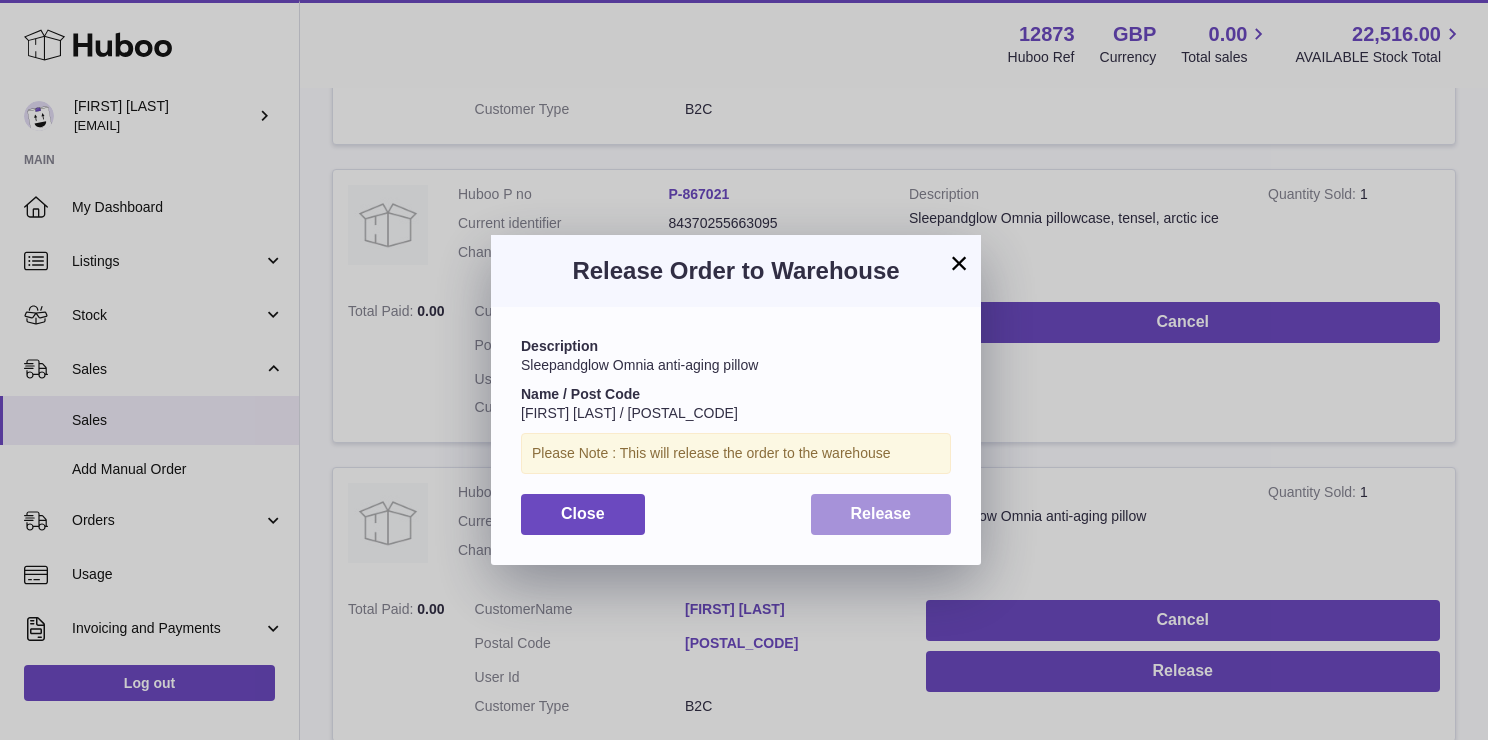 click on "Release" at bounding box center [881, 513] 